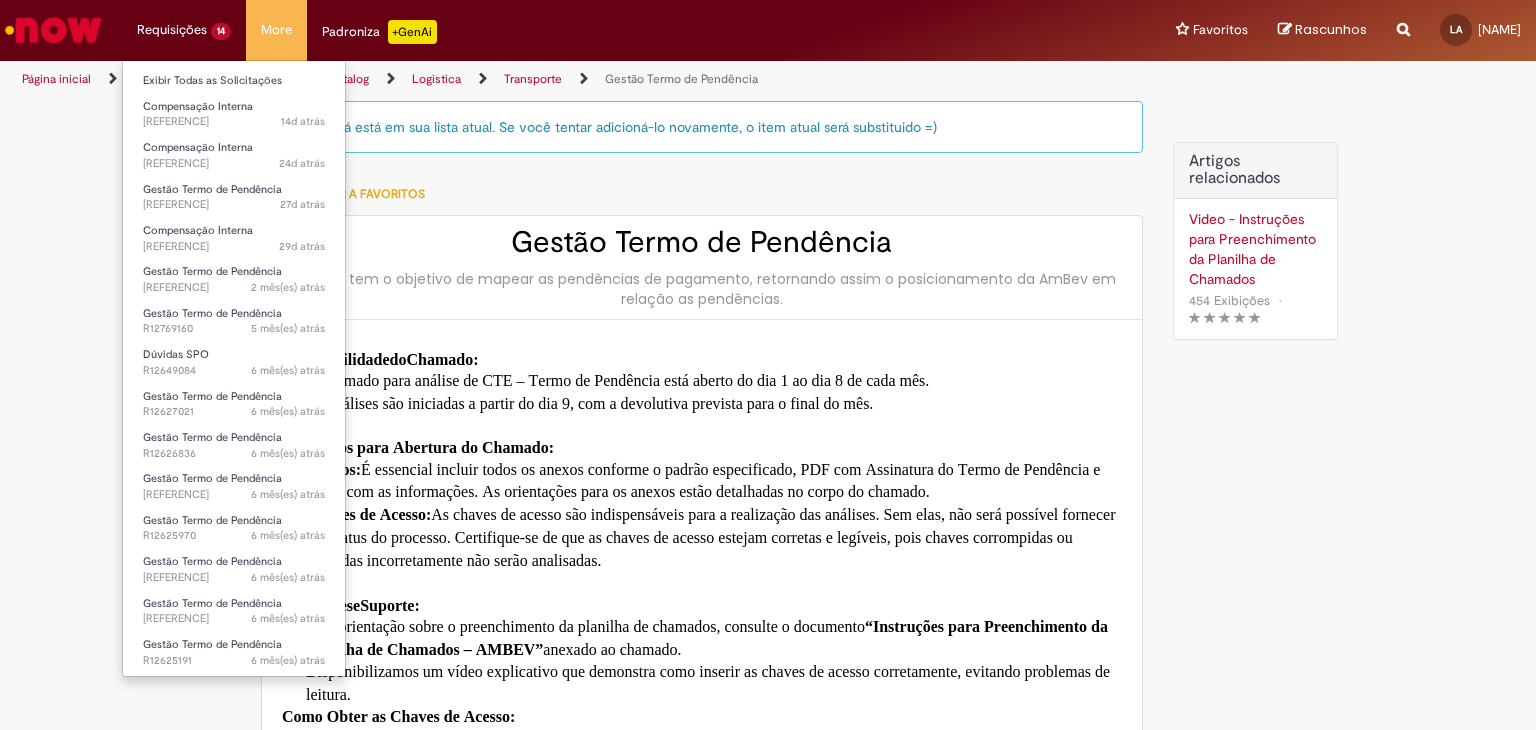 scroll, scrollTop: 0, scrollLeft: 0, axis: both 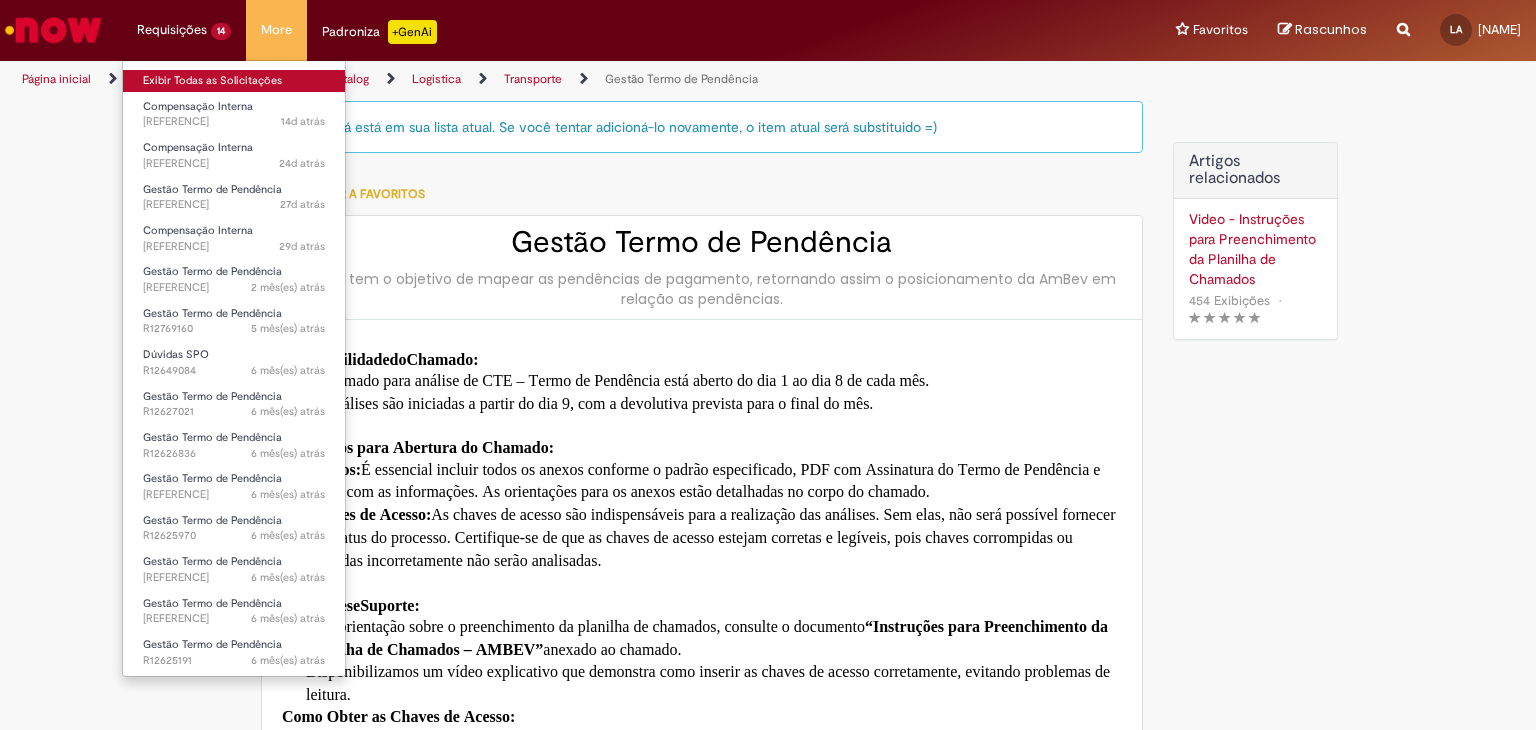 click on "Exibir Todas as Solicitações" at bounding box center (234, 81) 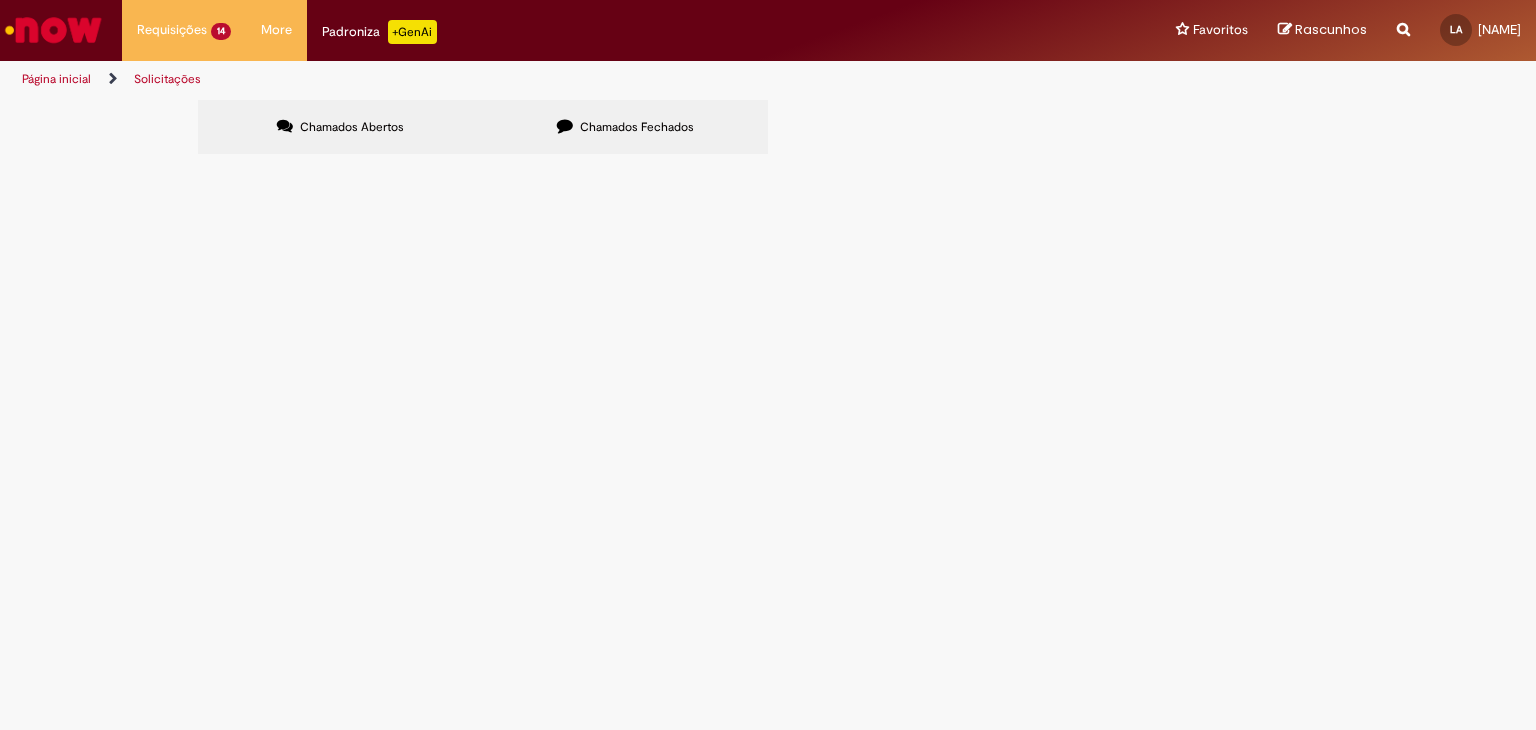 scroll, scrollTop: 100, scrollLeft: 0, axis: vertical 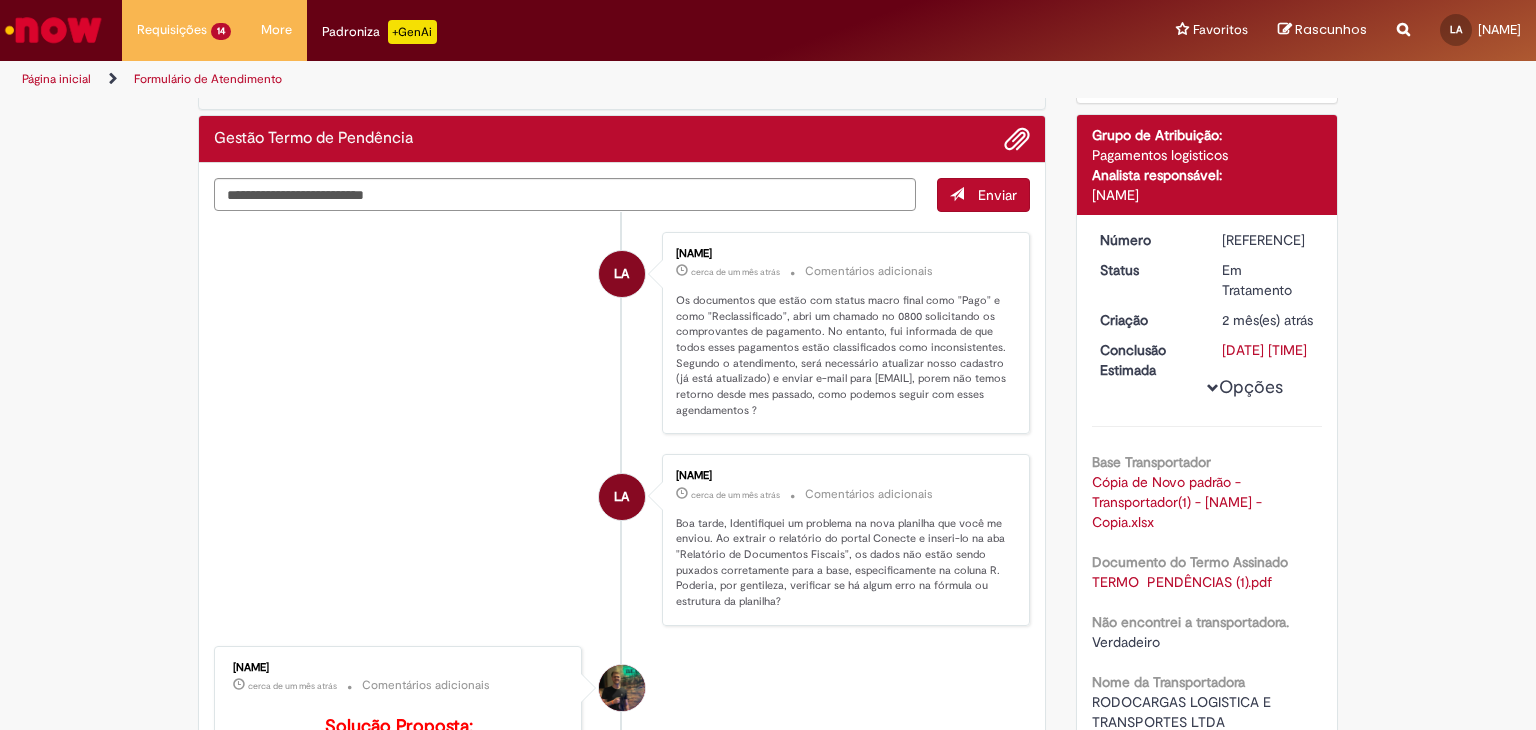 drag, startPoint x: 845, startPoint y: 414, endPoint x: 654, endPoint y: 296, distance: 224.51057 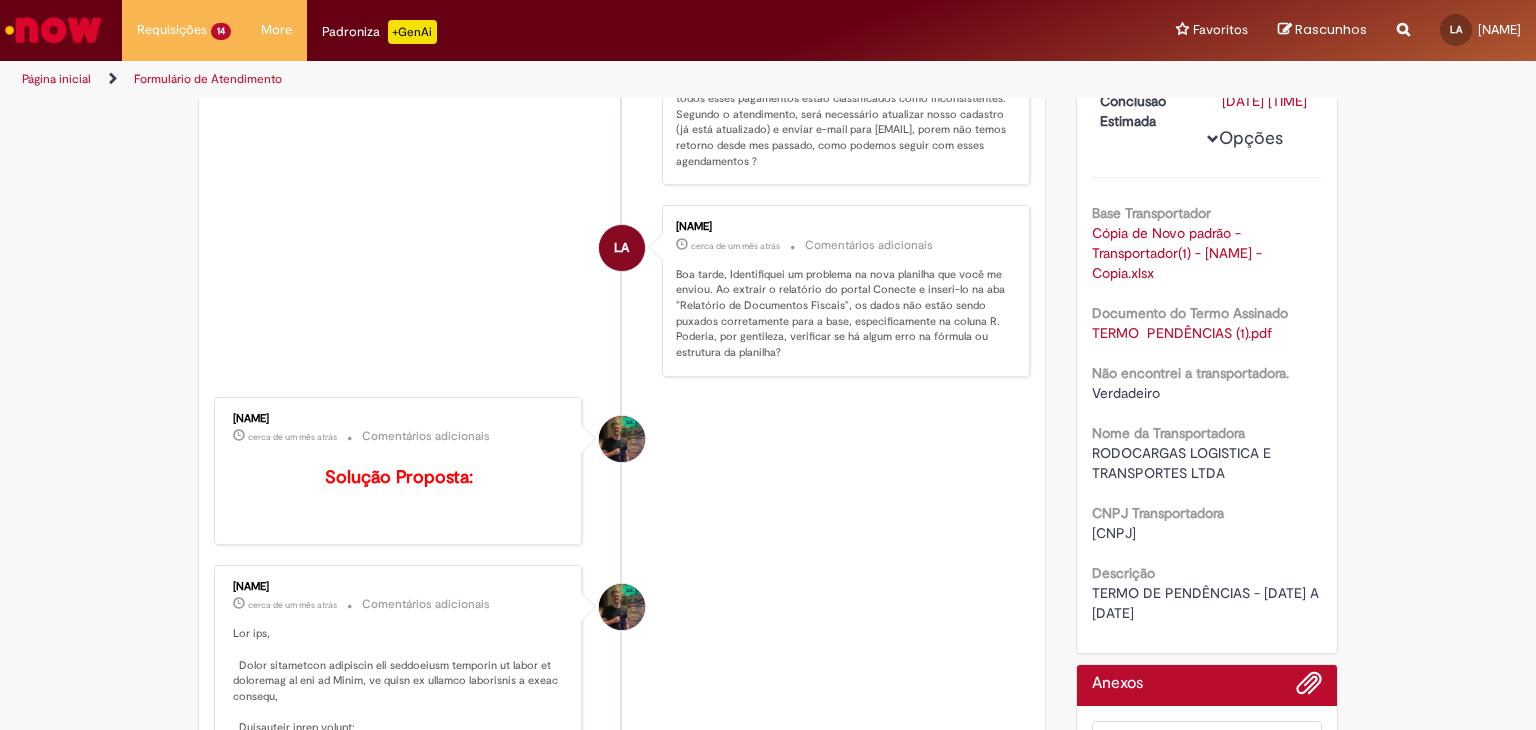 scroll, scrollTop: 0, scrollLeft: 0, axis: both 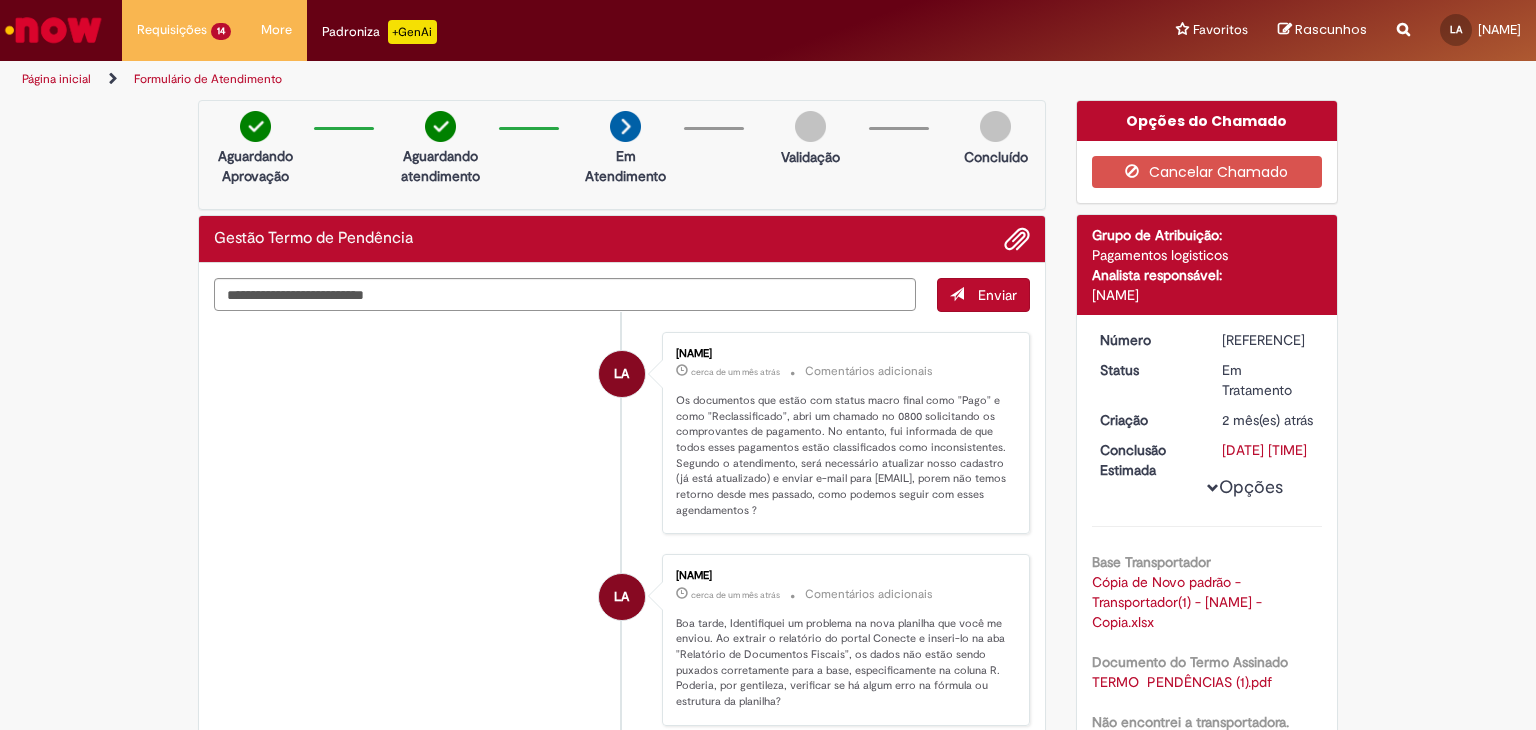click at bounding box center [53, 30] 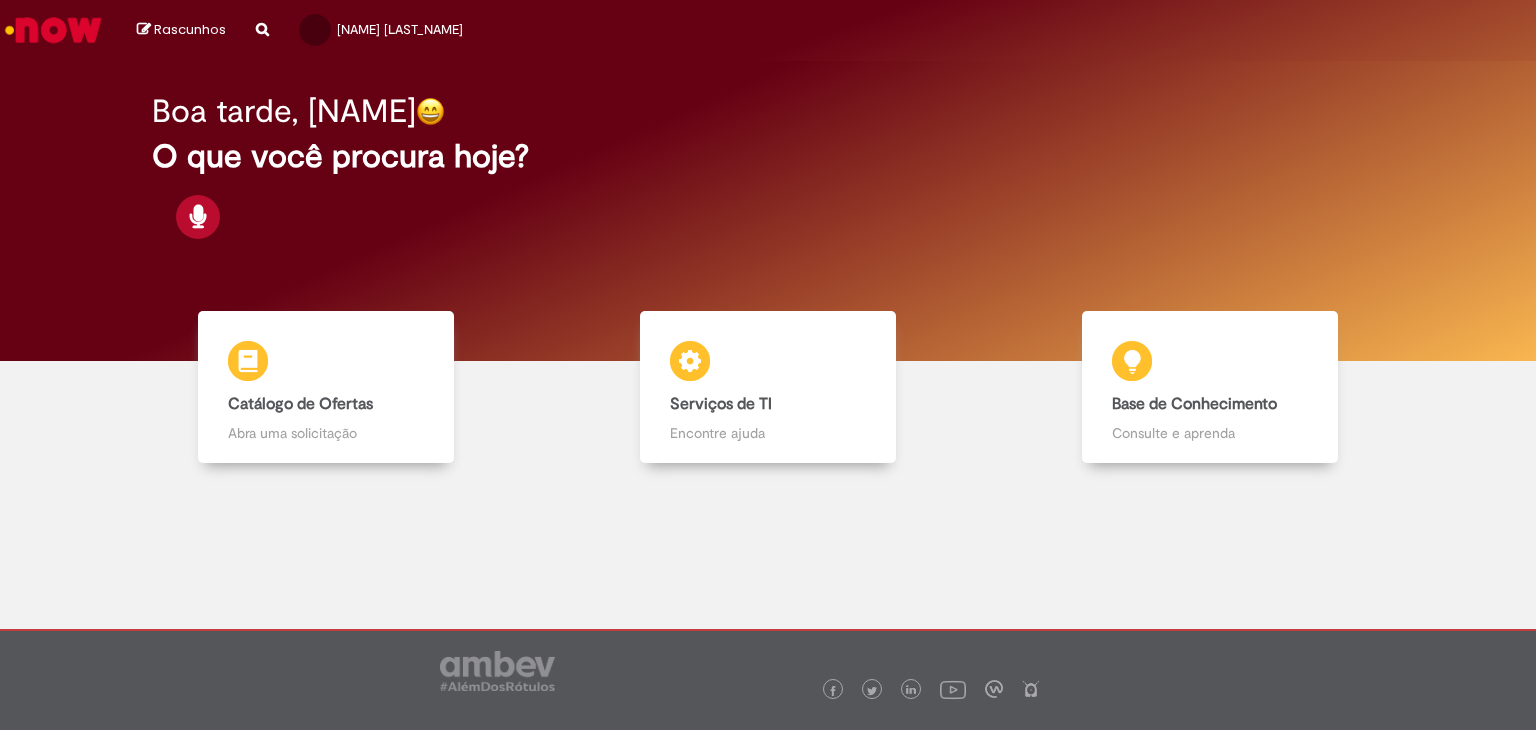 scroll, scrollTop: 0, scrollLeft: 0, axis: both 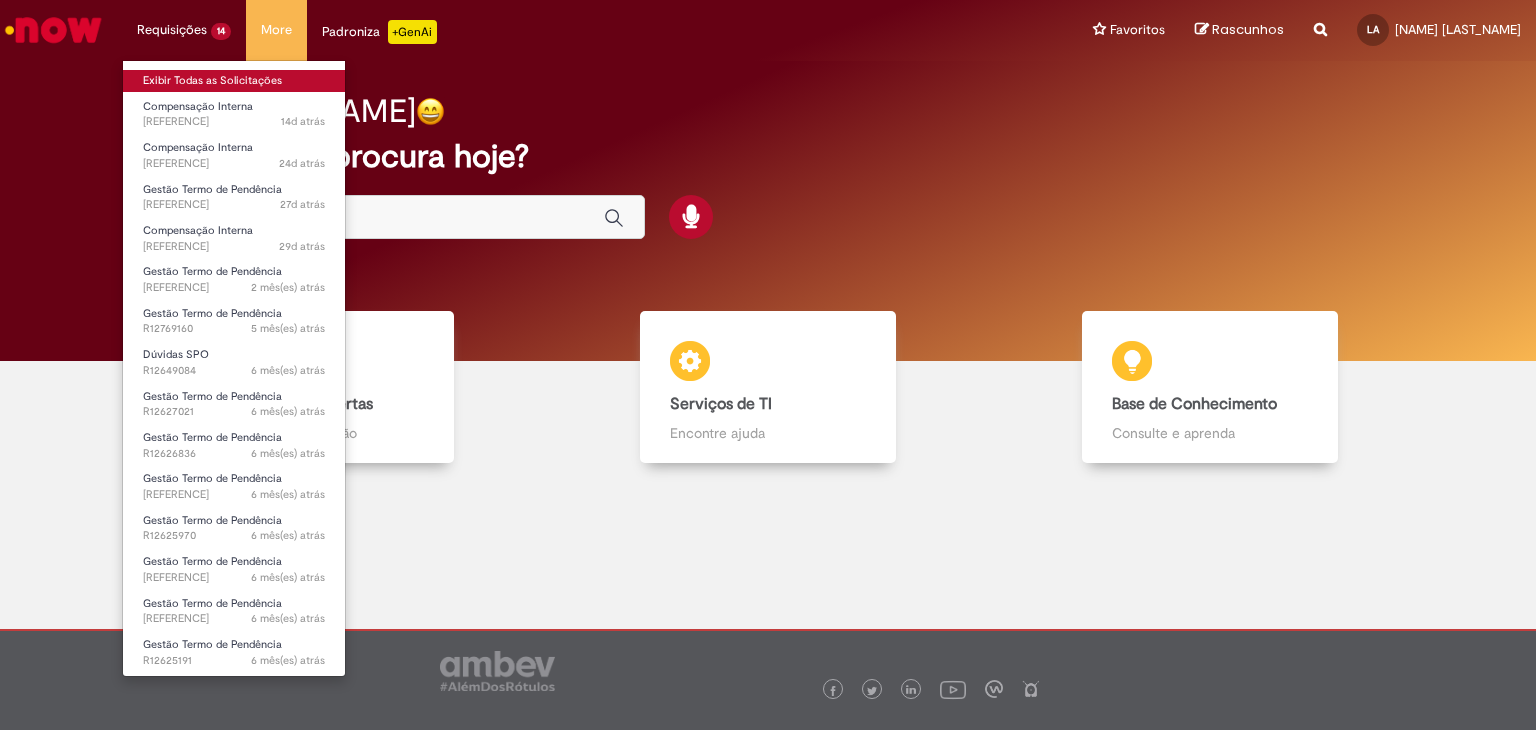 click on "Exibir Todas as Solicitações" at bounding box center [234, 81] 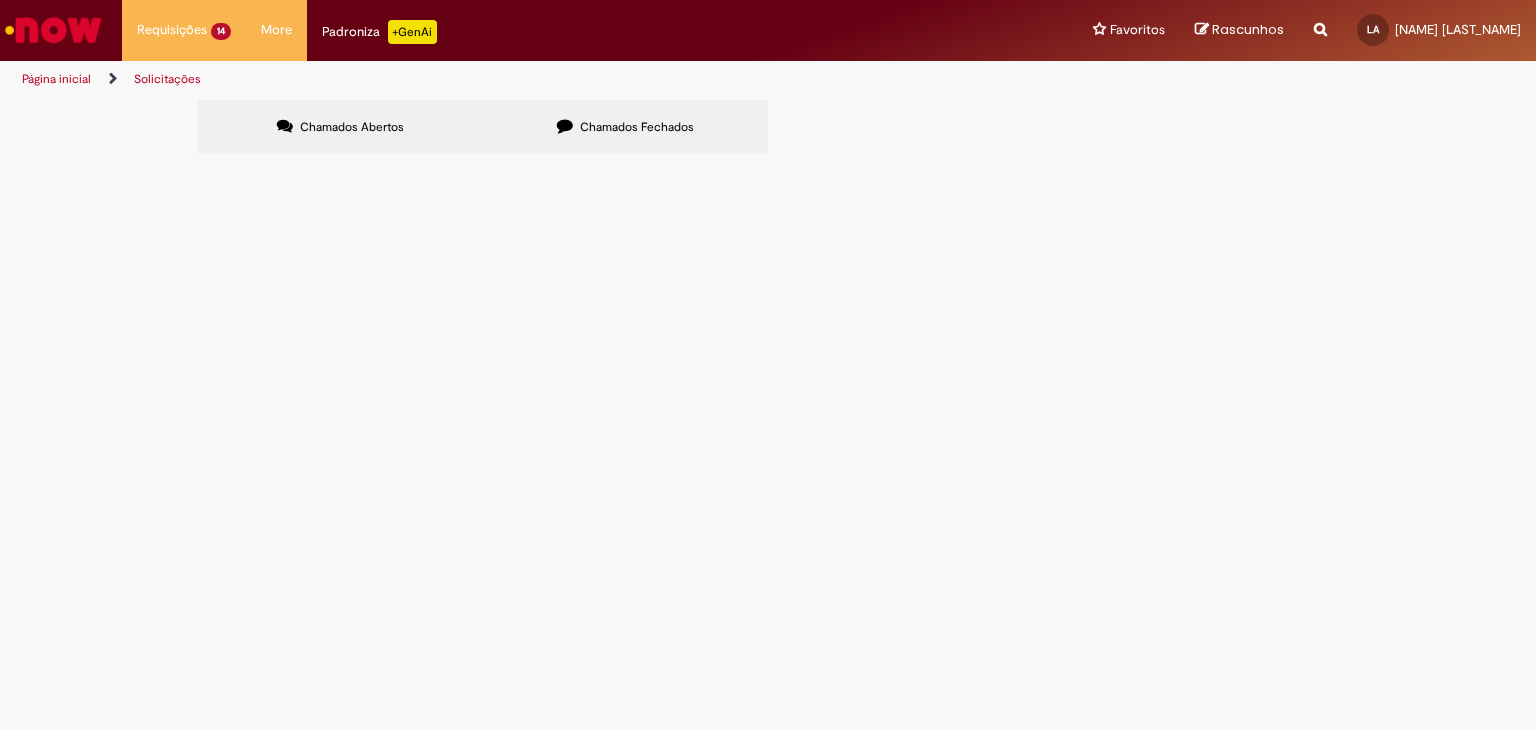 scroll, scrollTop: 100, scrollLeft: 0, axis: vertical 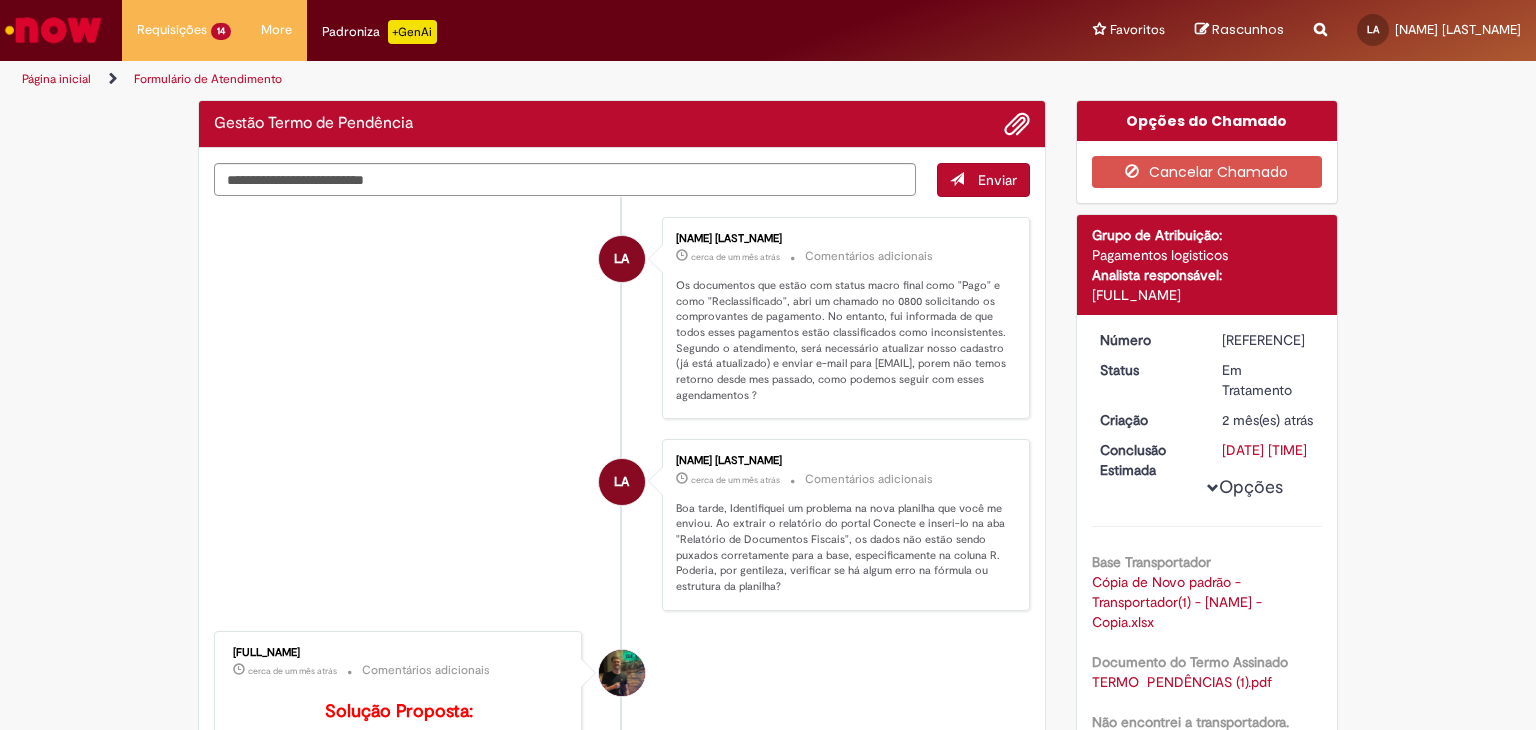 drag, startPoint x: 667, startPoint y: 283, endPoint x: 845, endPoint y: 405, distance: 215.7962 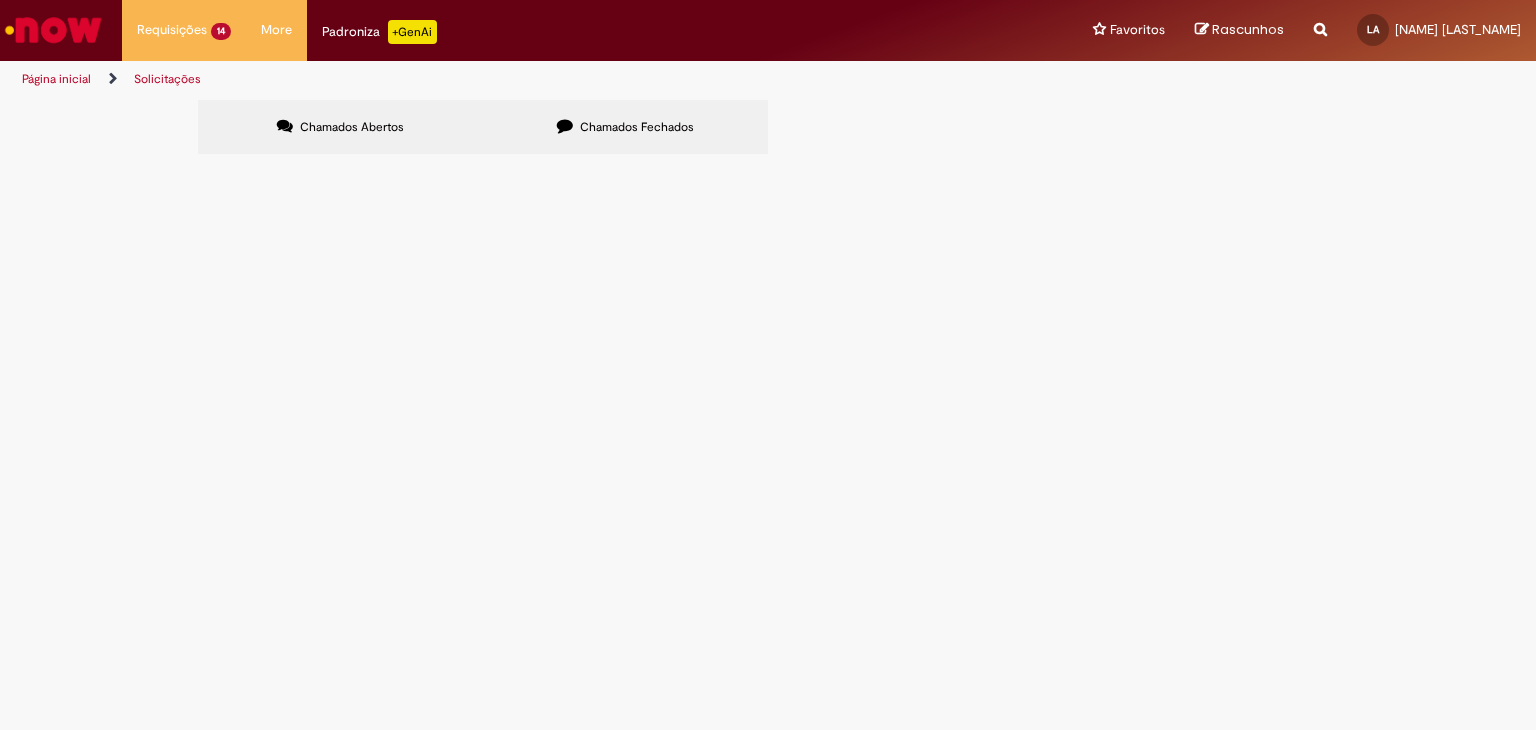 click on "Compensação Interna" at bounding box center (0, 0) 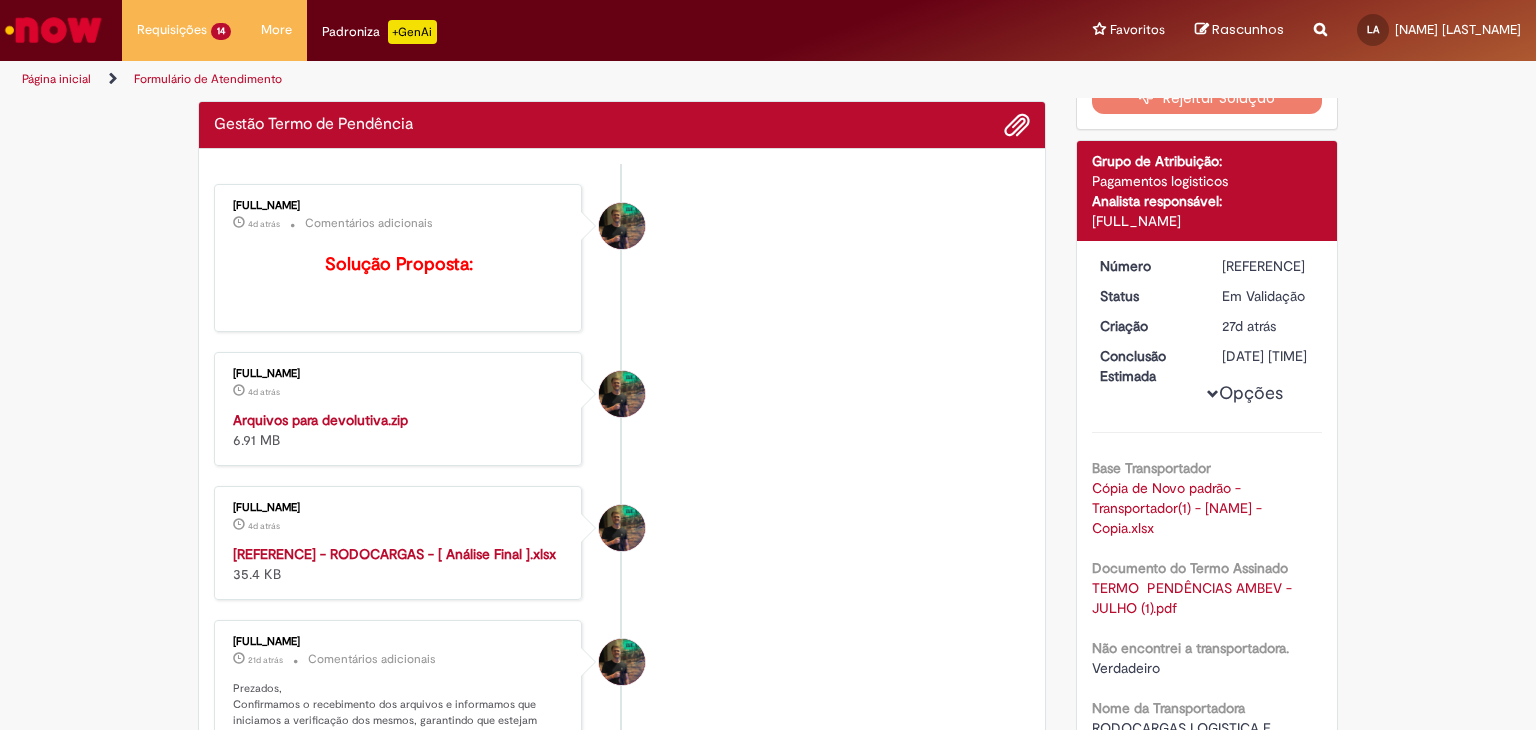 scroll, scrollTop: 0, scrollLeft: 0, axis: both 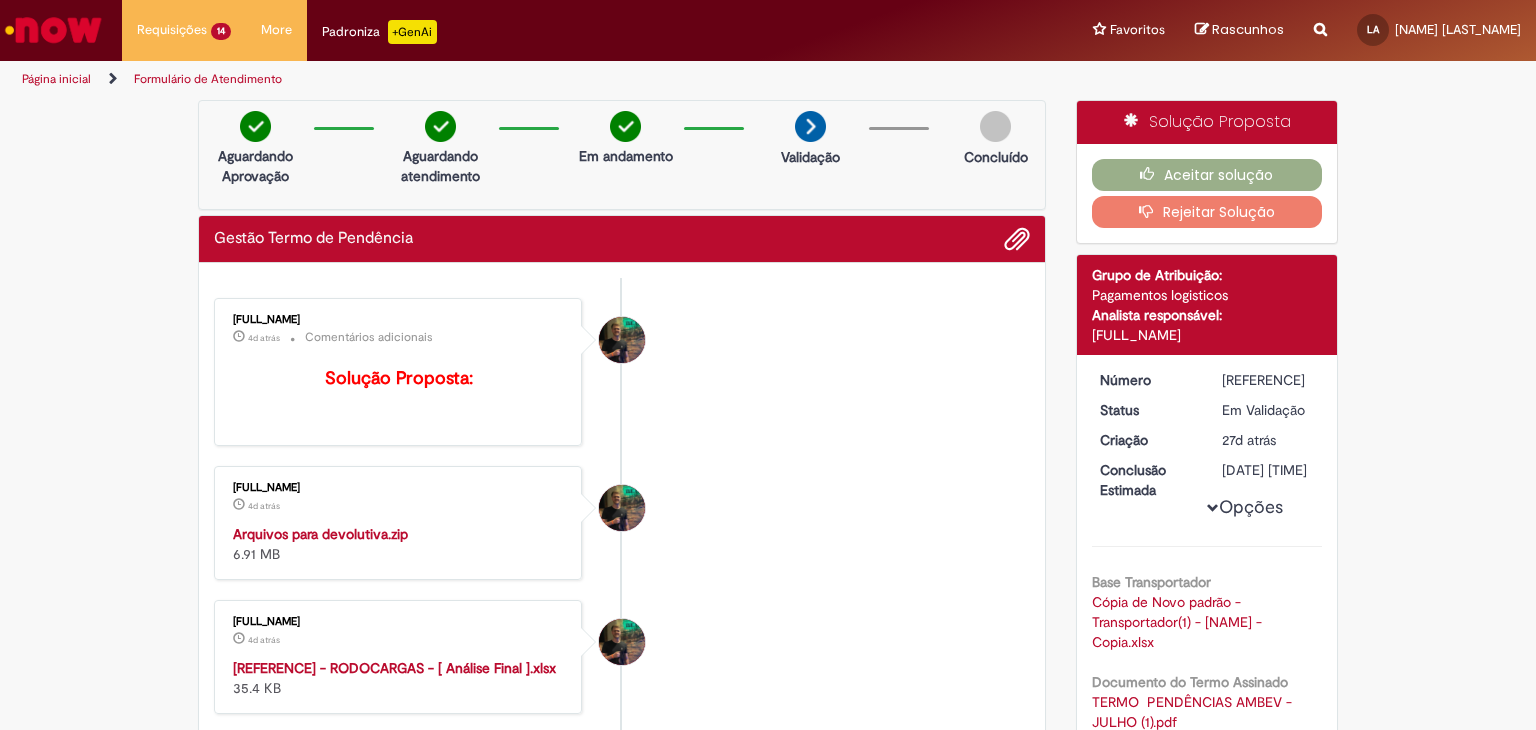 click on "Rejeitar Solução" at bounding box center (1207, 212) 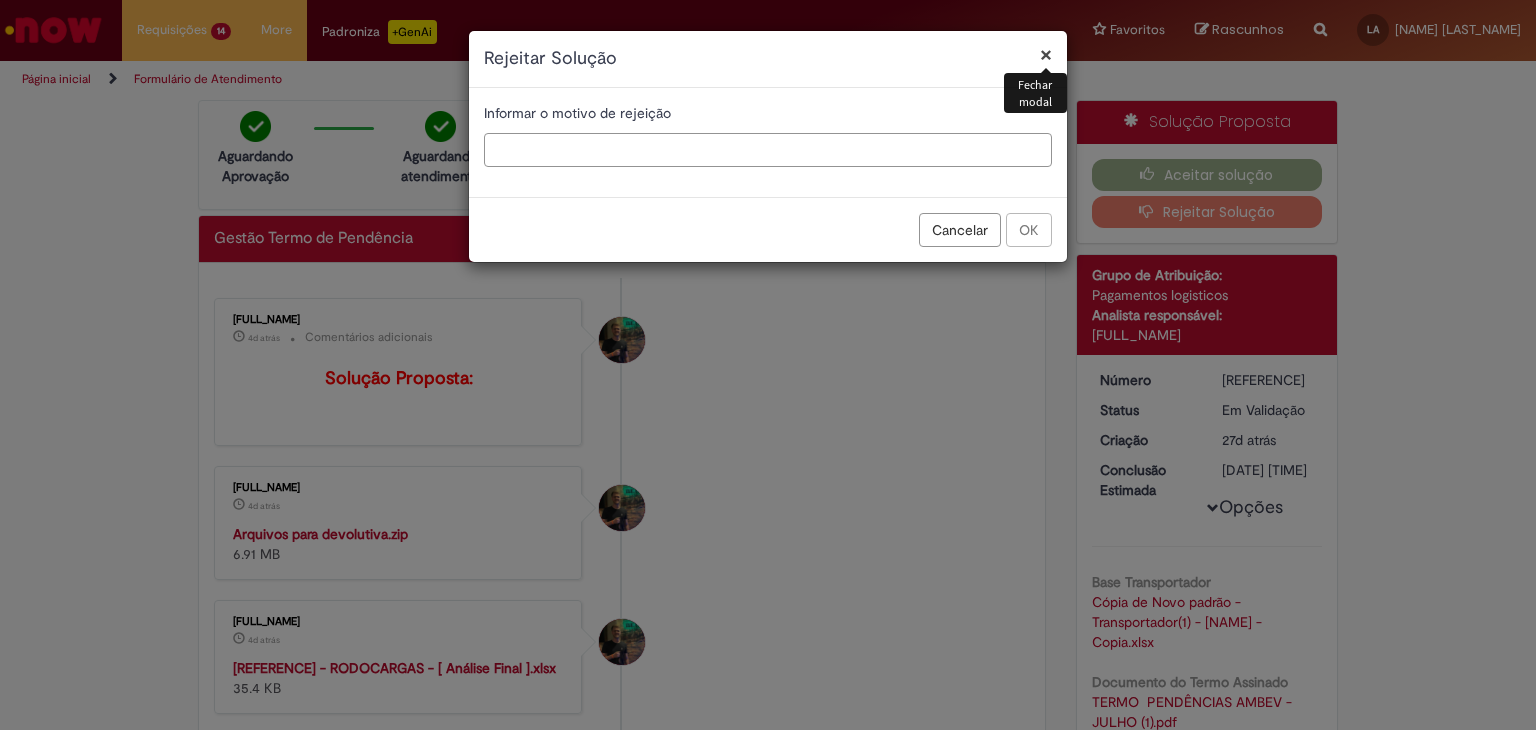 click at bounding box center [768, 150] 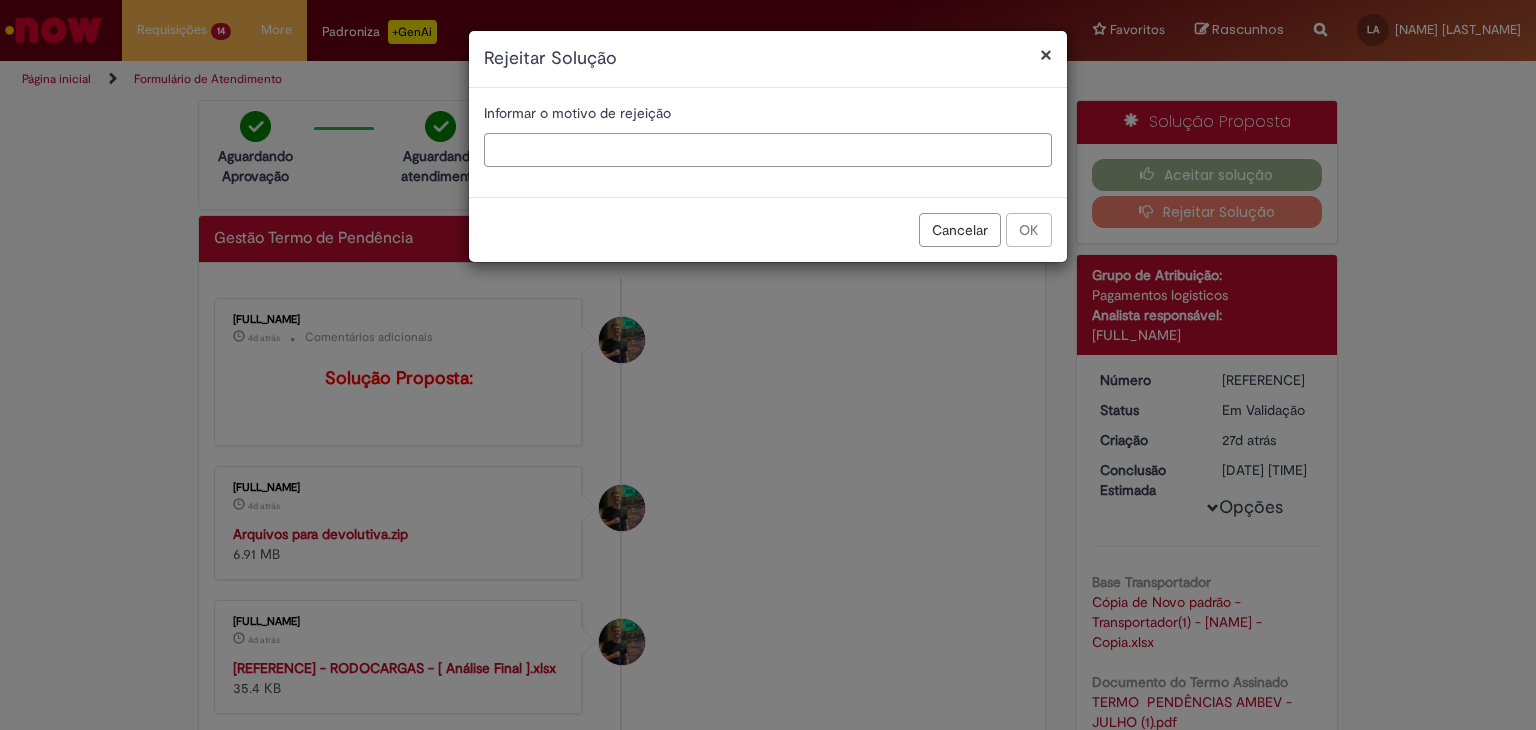 paste on "**********" 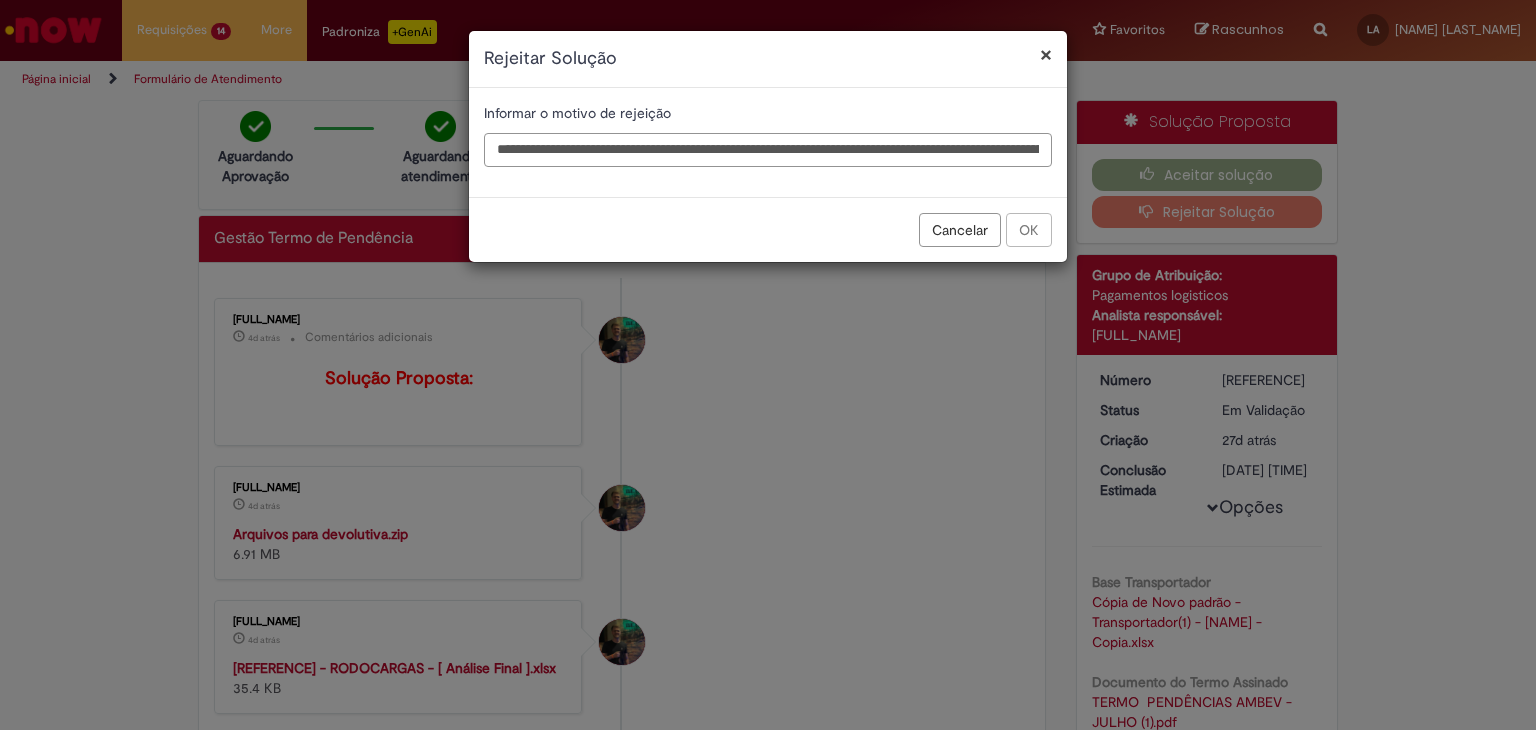 scroll, scrollTop: 0, scrollLeft: 2518, axis: horizontal 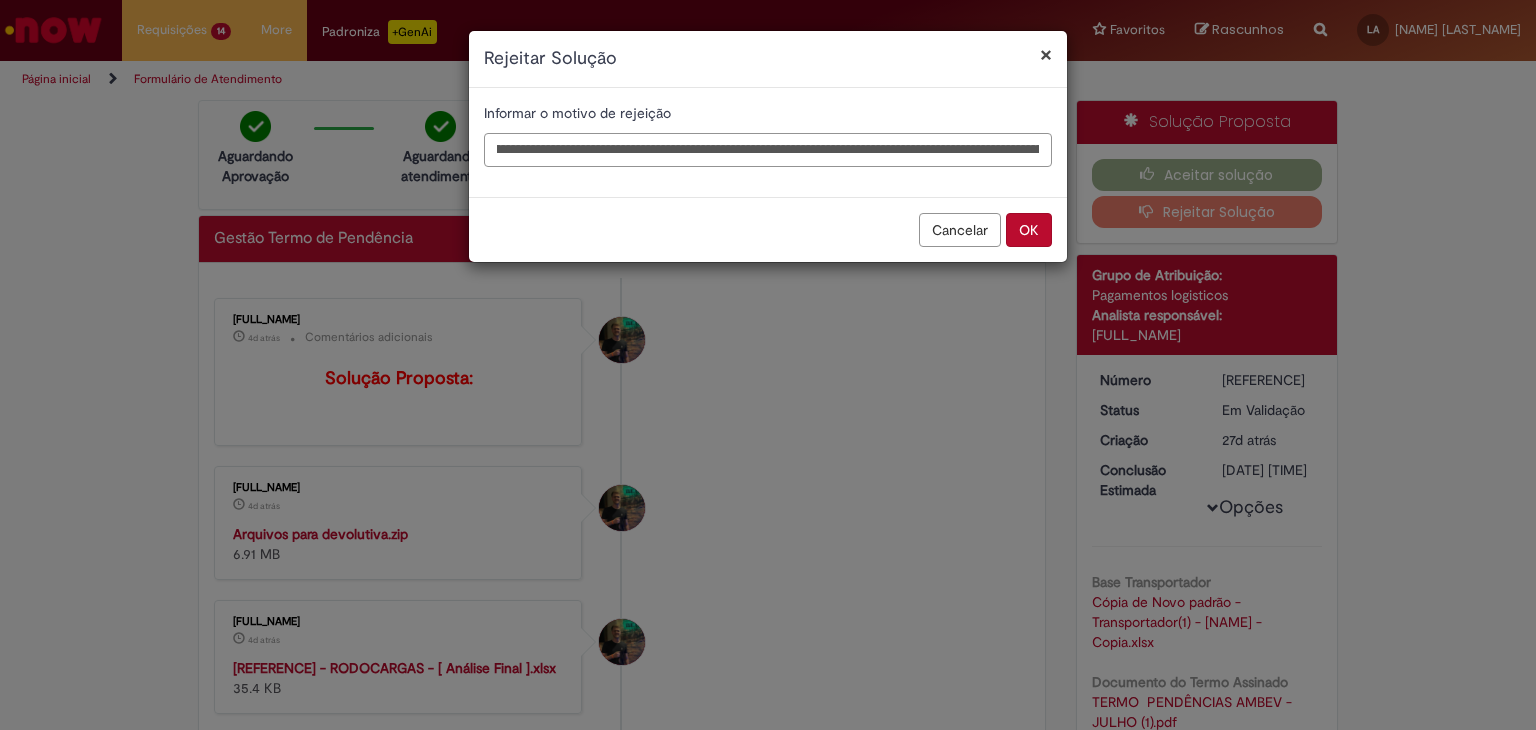 drag, startPoint x: 1034, startPoint y: 146, endPoint x: 516, endPoint y: 139, distance: 518.0473 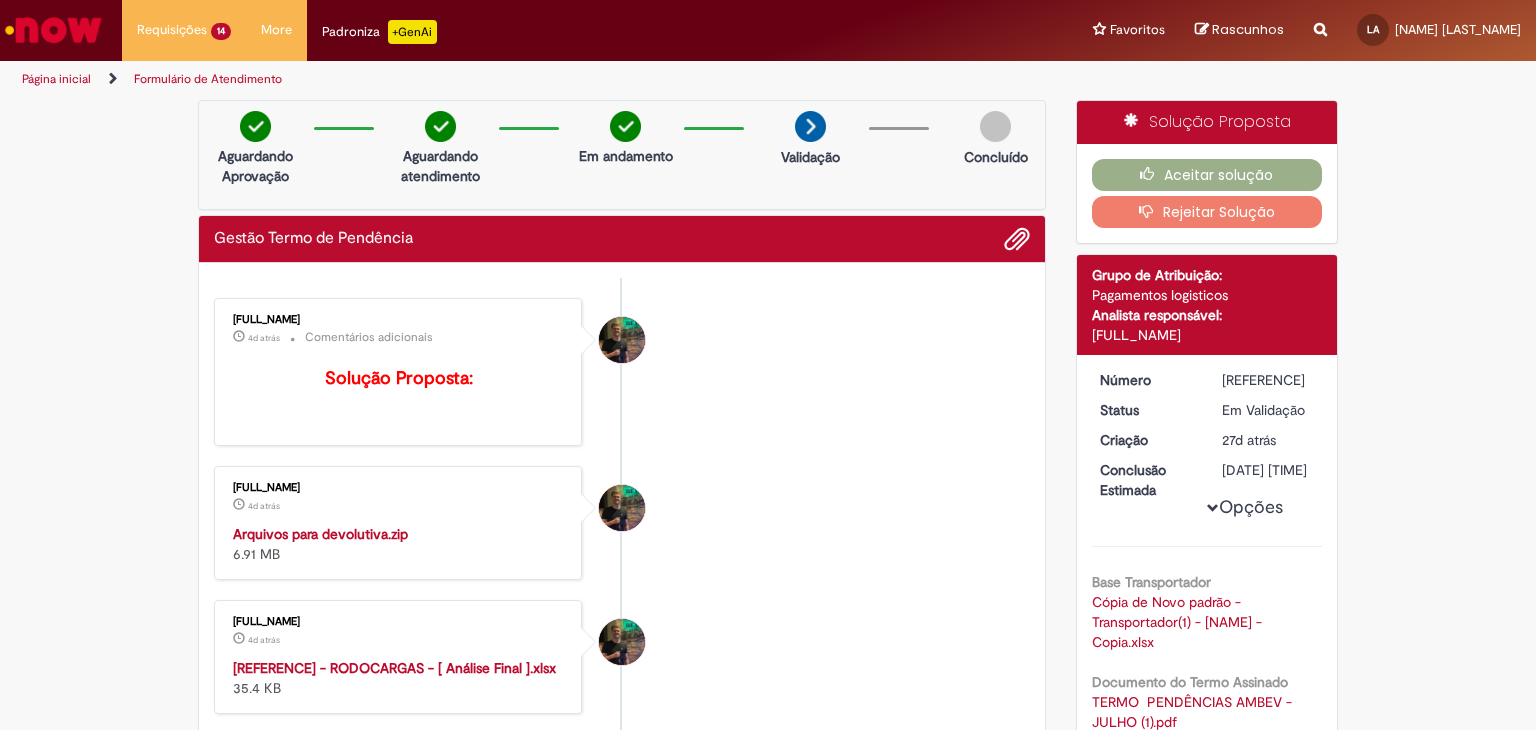 click on "Rejeitar Solução" at bounding box center (1207, 212) 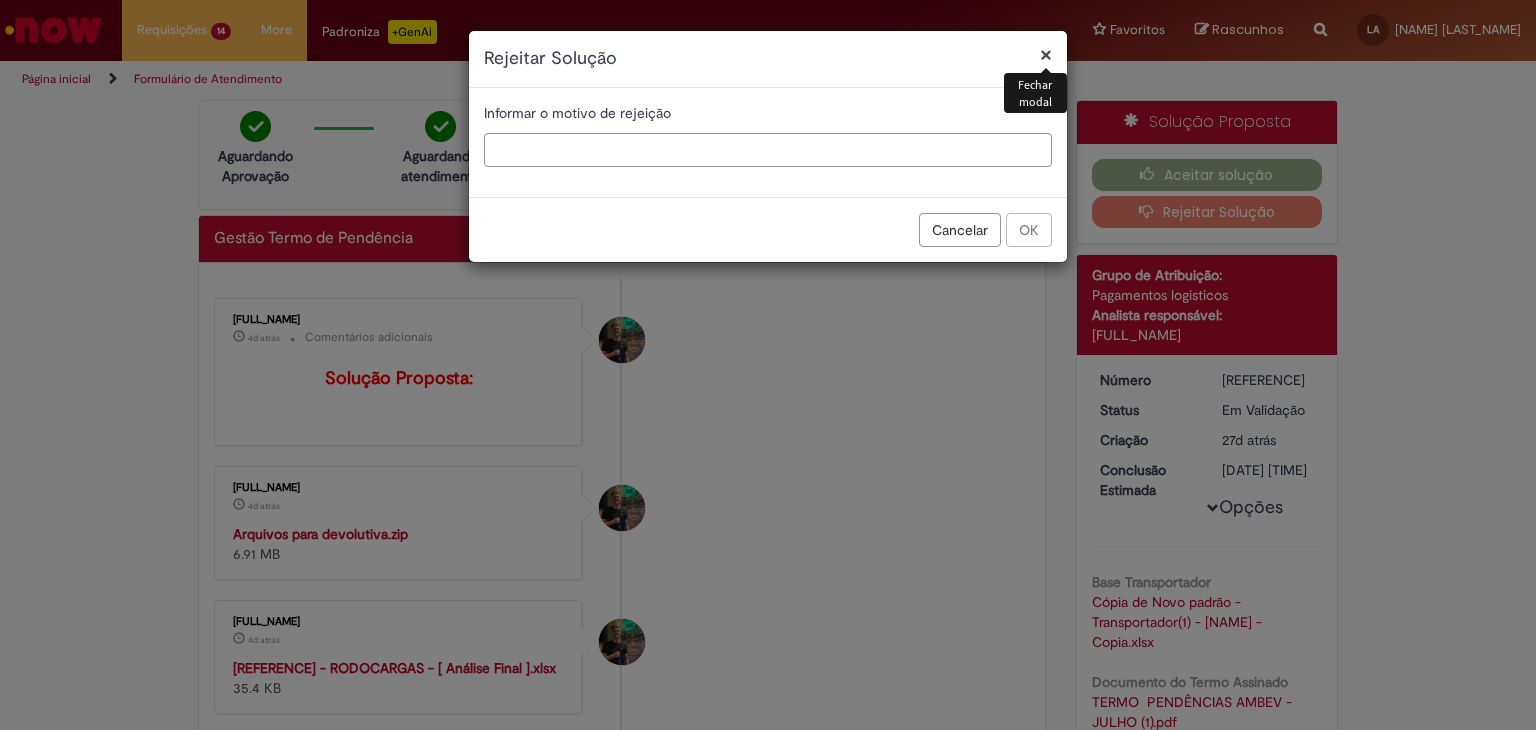 click at bounding box center (768, 150) 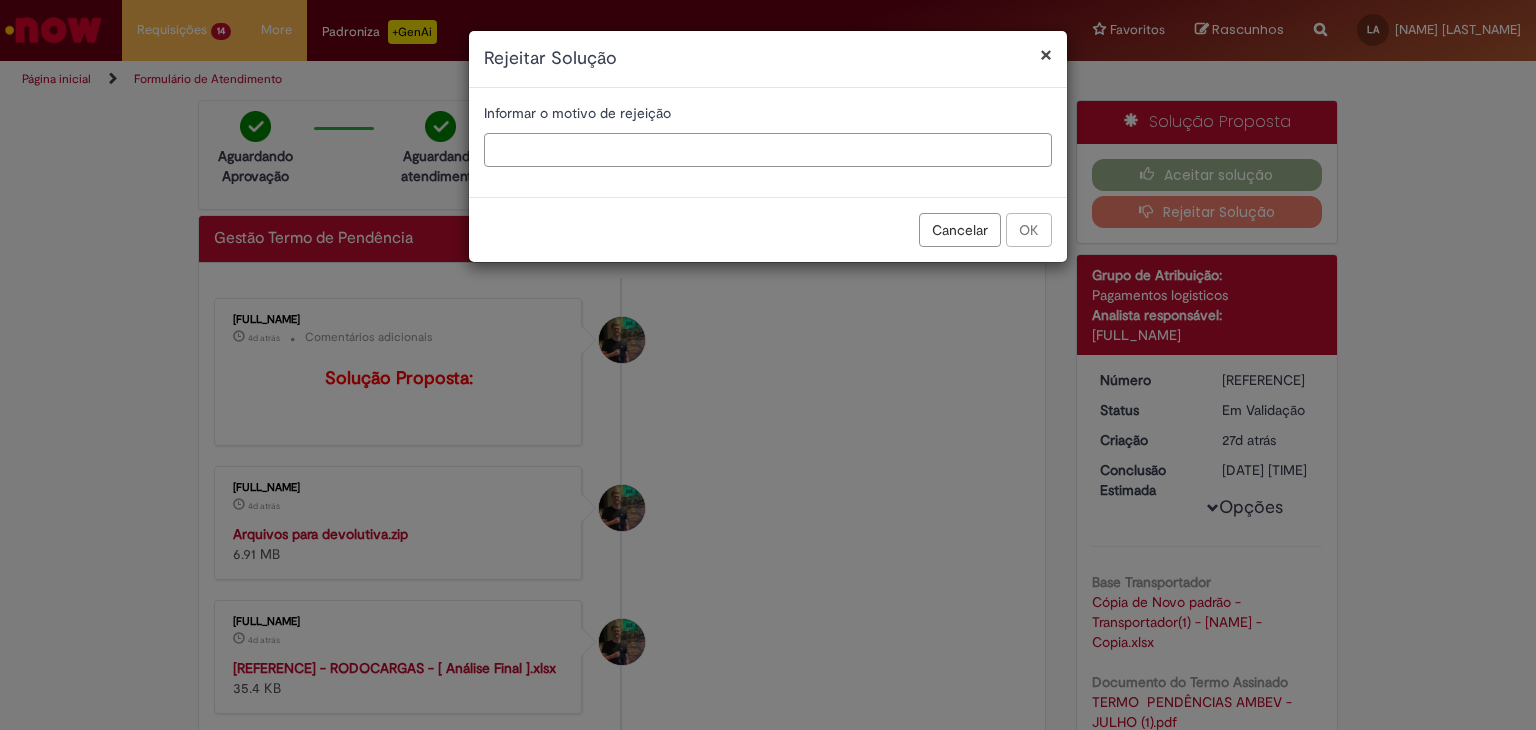 paste on "**********" 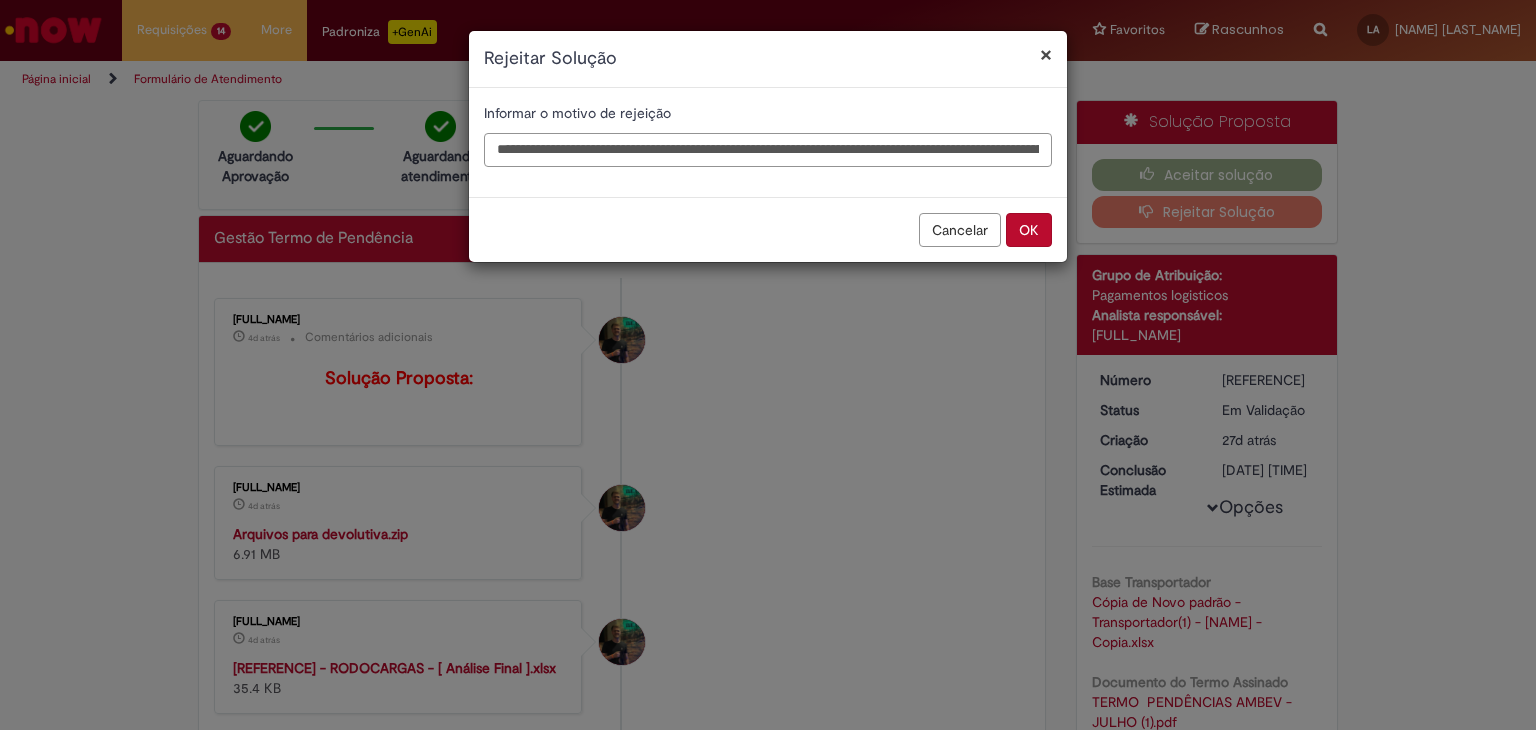 scroll, scrollTop: 0, scrollLeft: 2518, axis: horizontal 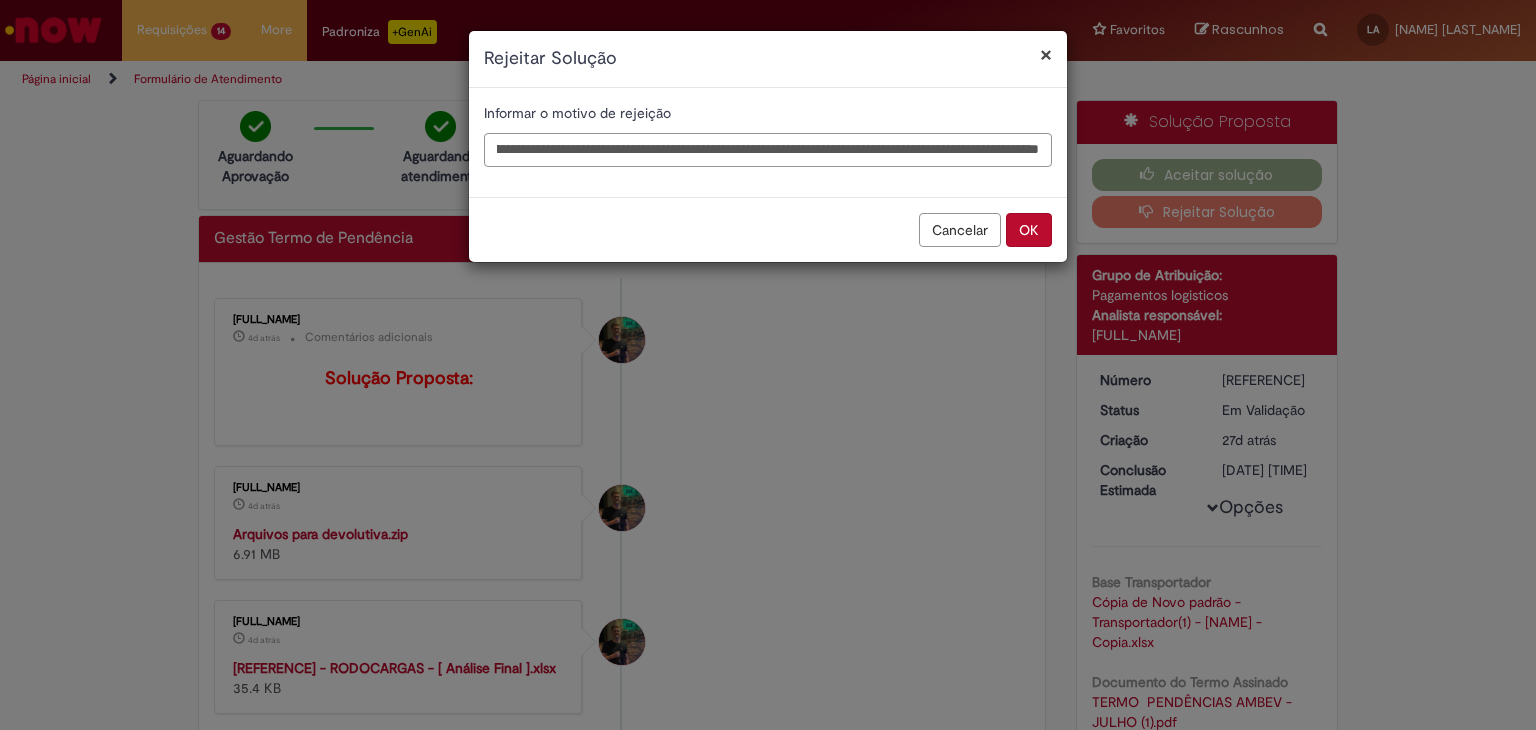 click on "**********" at bounding box center [768, 150] 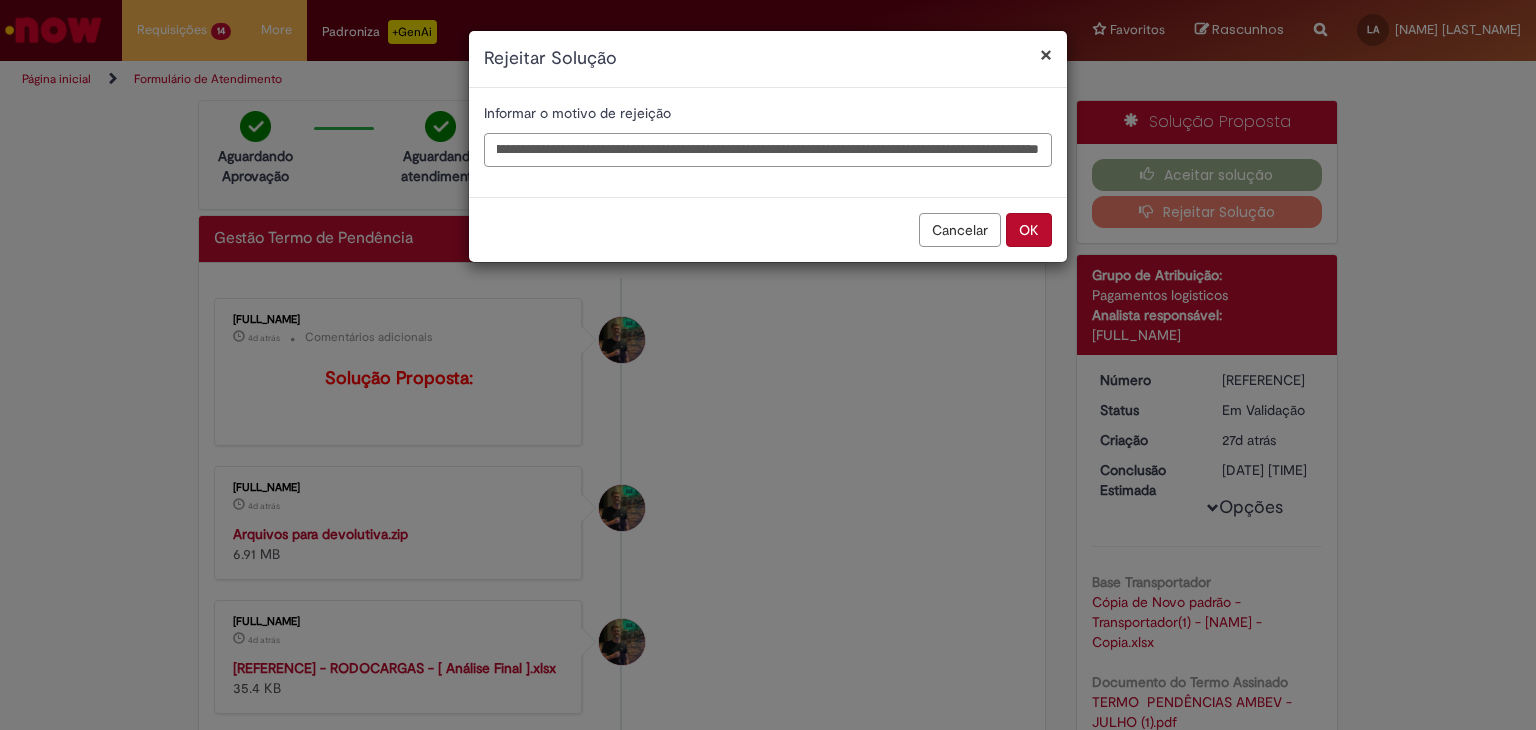 click on "**********" at bounding box center [768, 150] 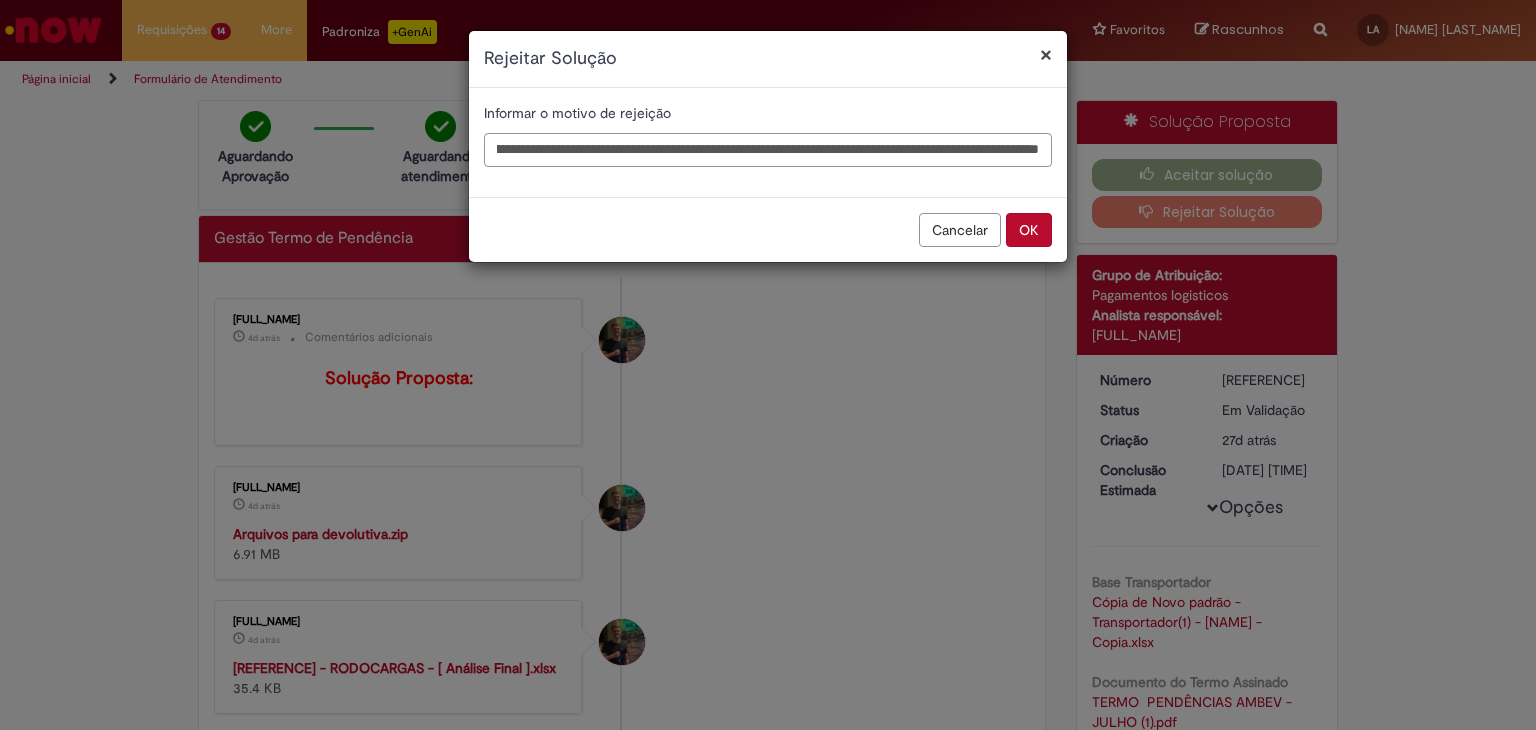 scroll, scrollTop: 0, scrollLeft: 2466, axis: horizontal 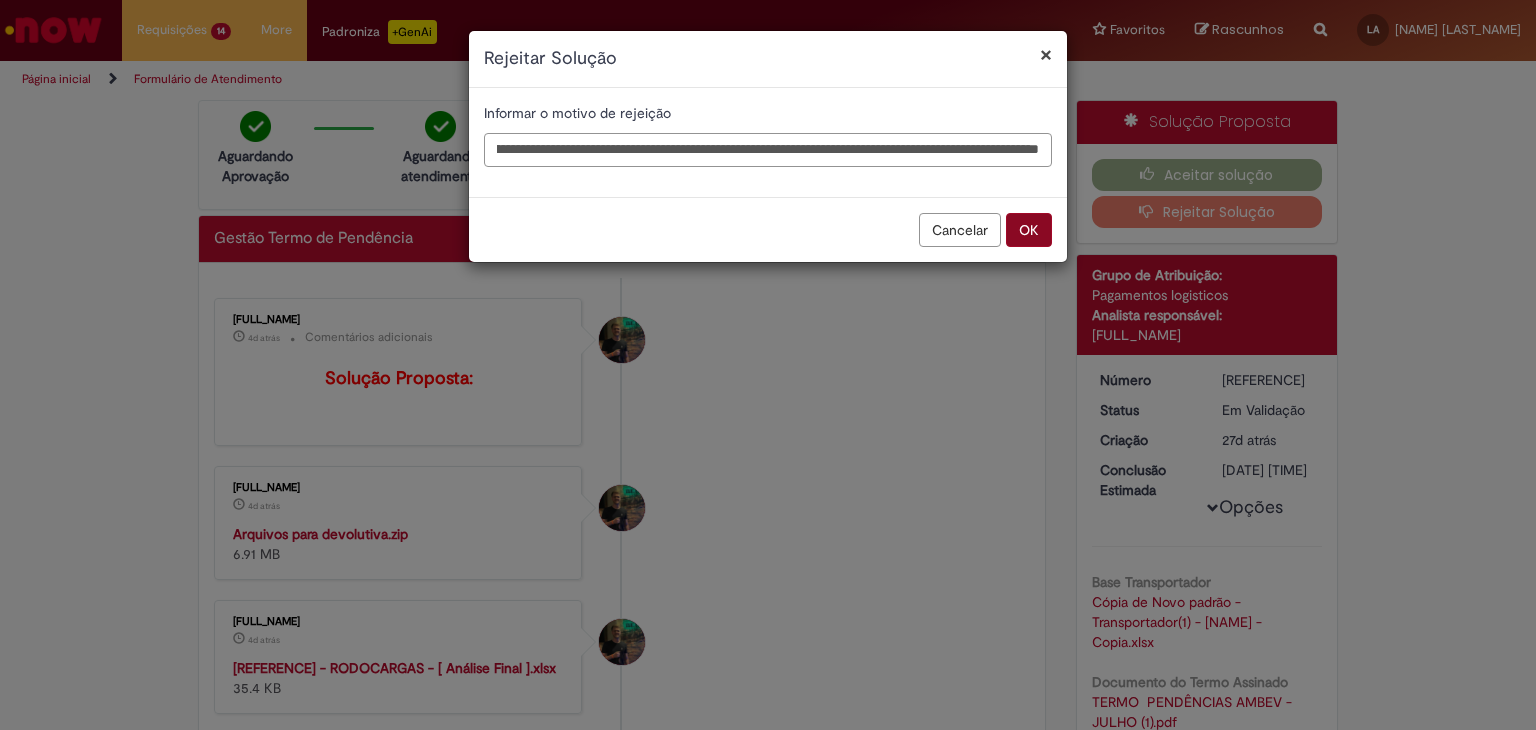 type on "**********" 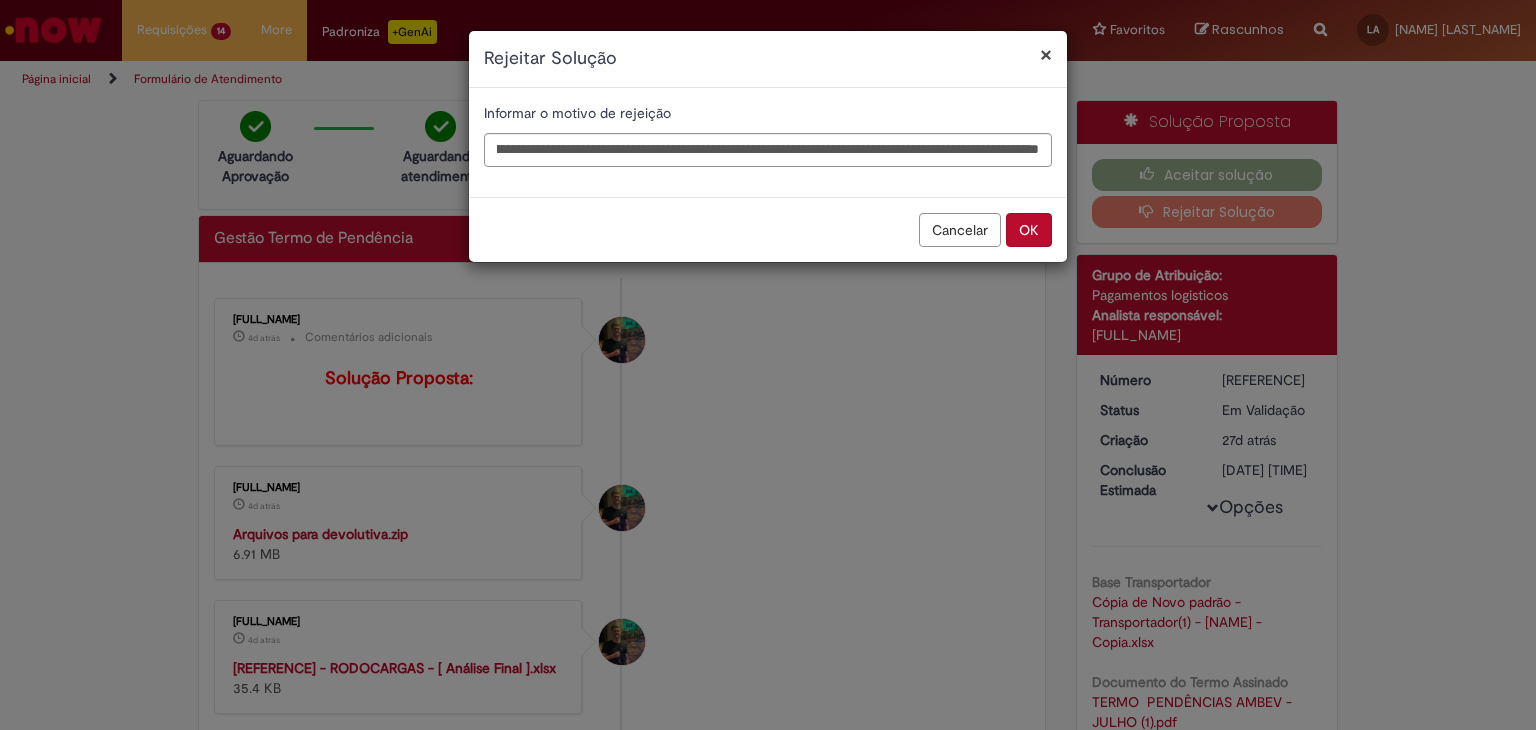 click on "OK" at bounding box center [1029, 230] 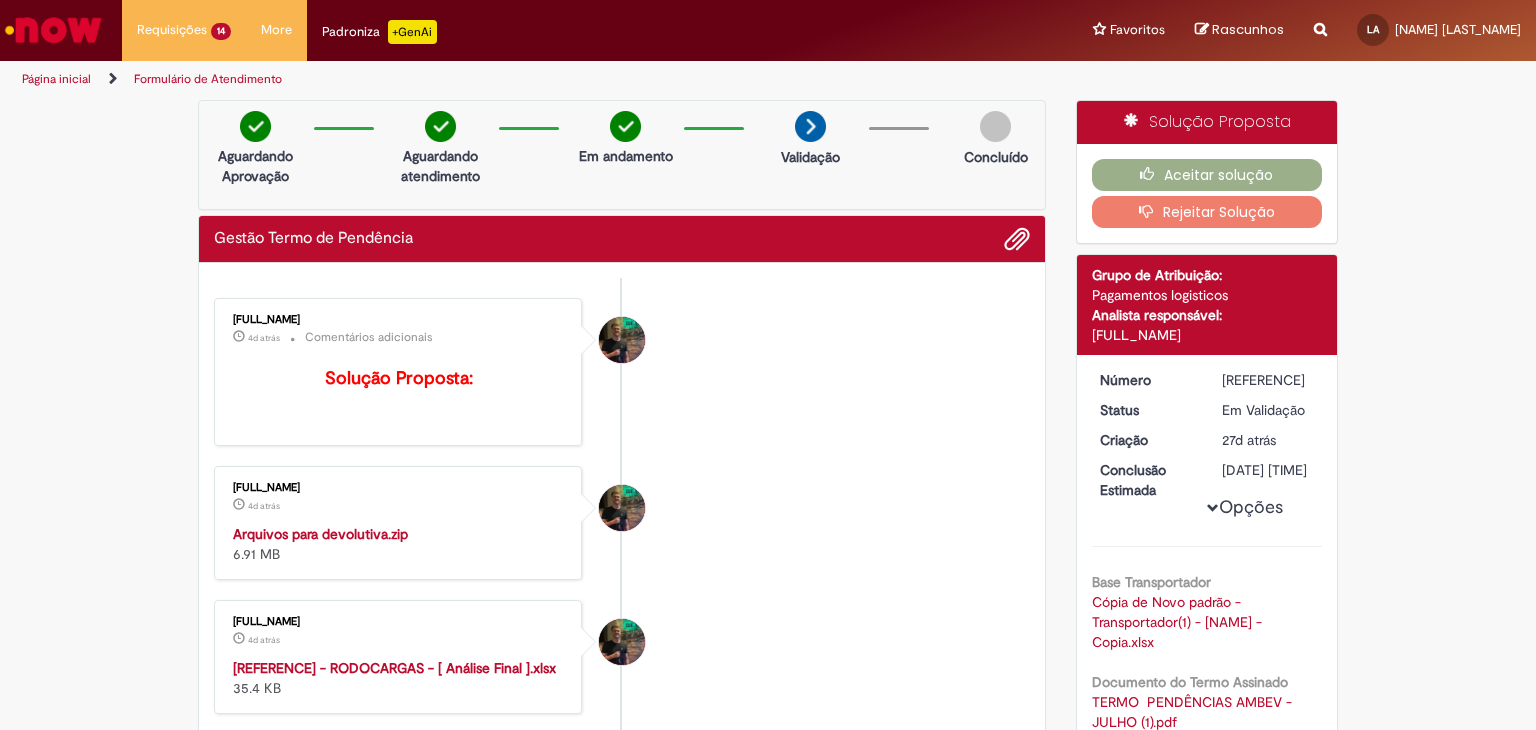 scroll, scrollTop: 0, scrollLeft: 0, axis: both 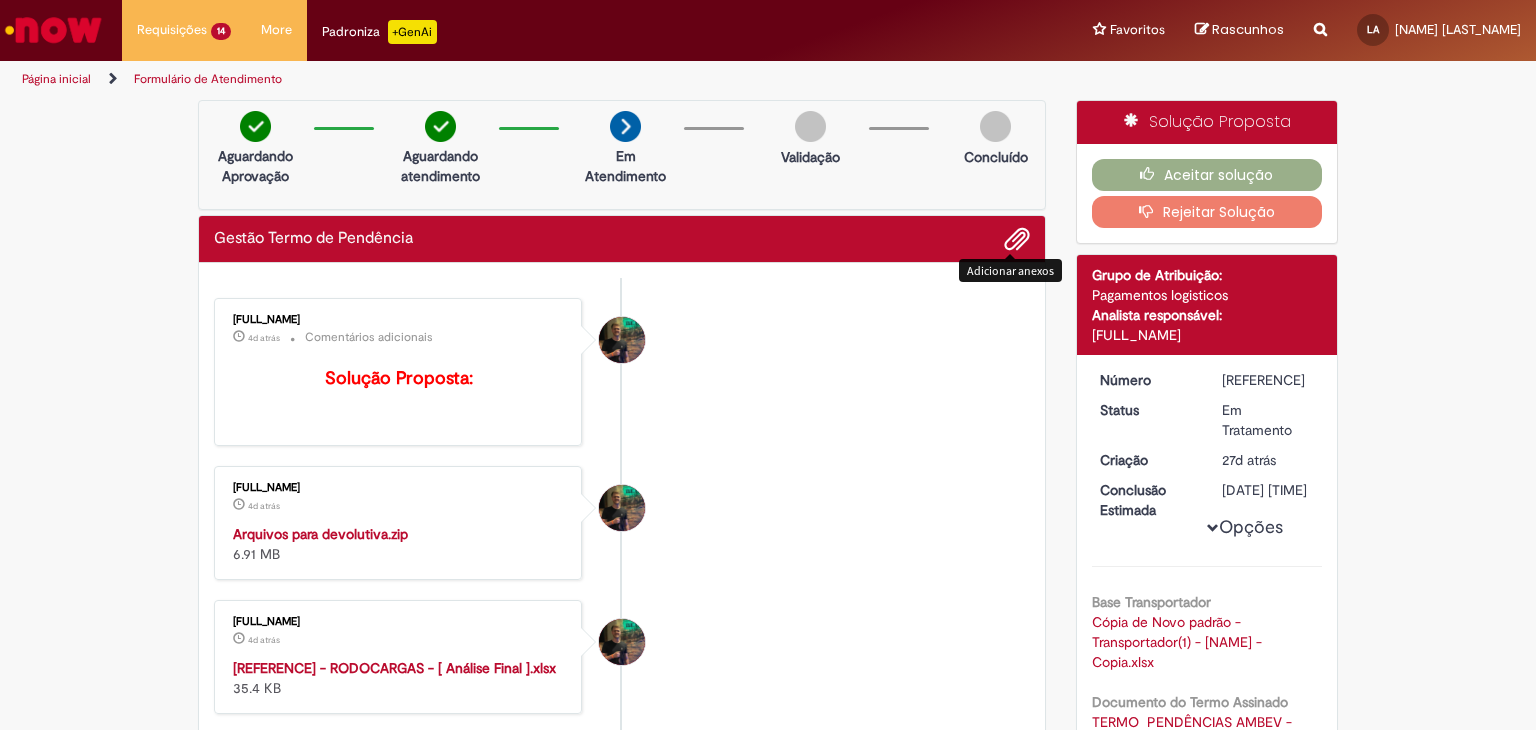 click at bounding box center (1017, 240) 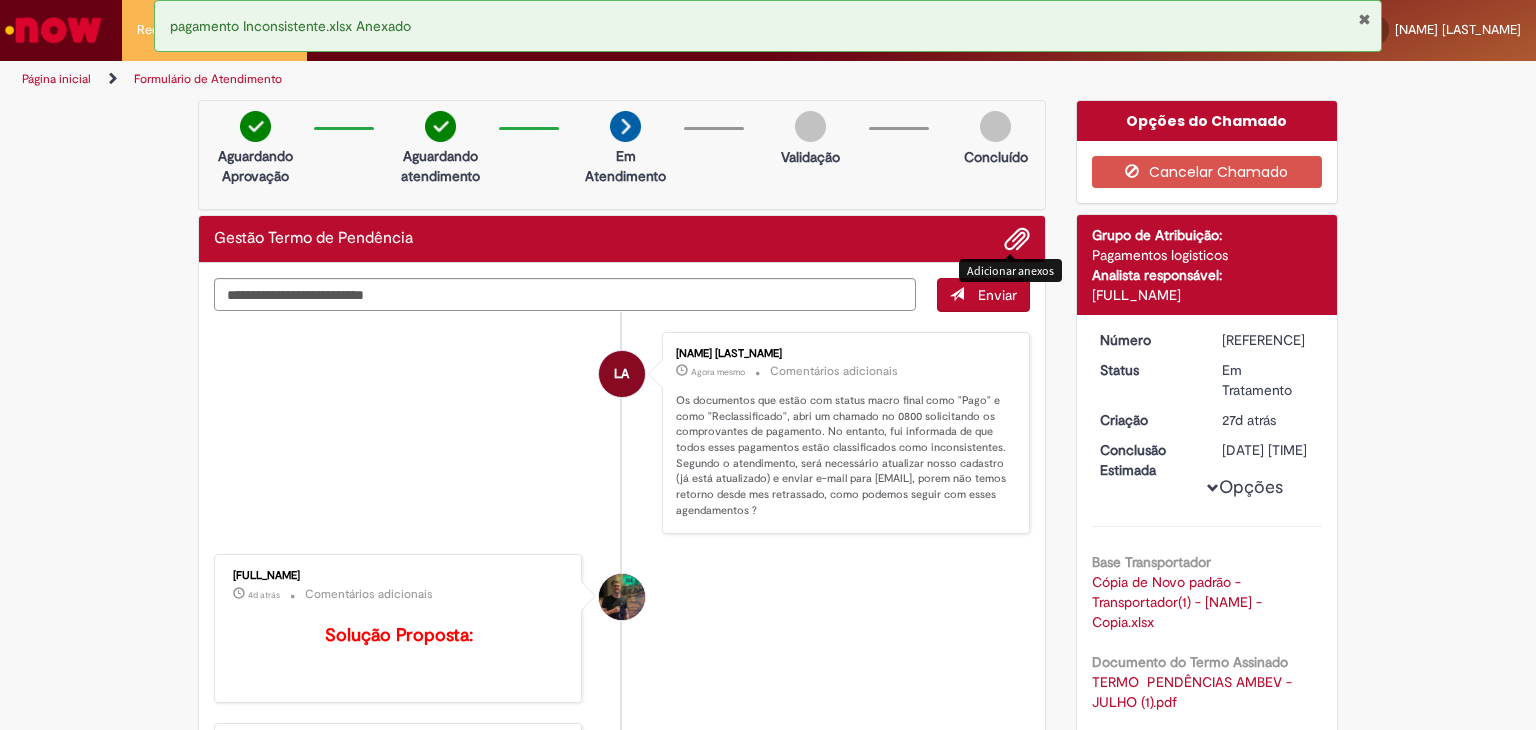 click on "Enviar" at bounding box center (997, 295) 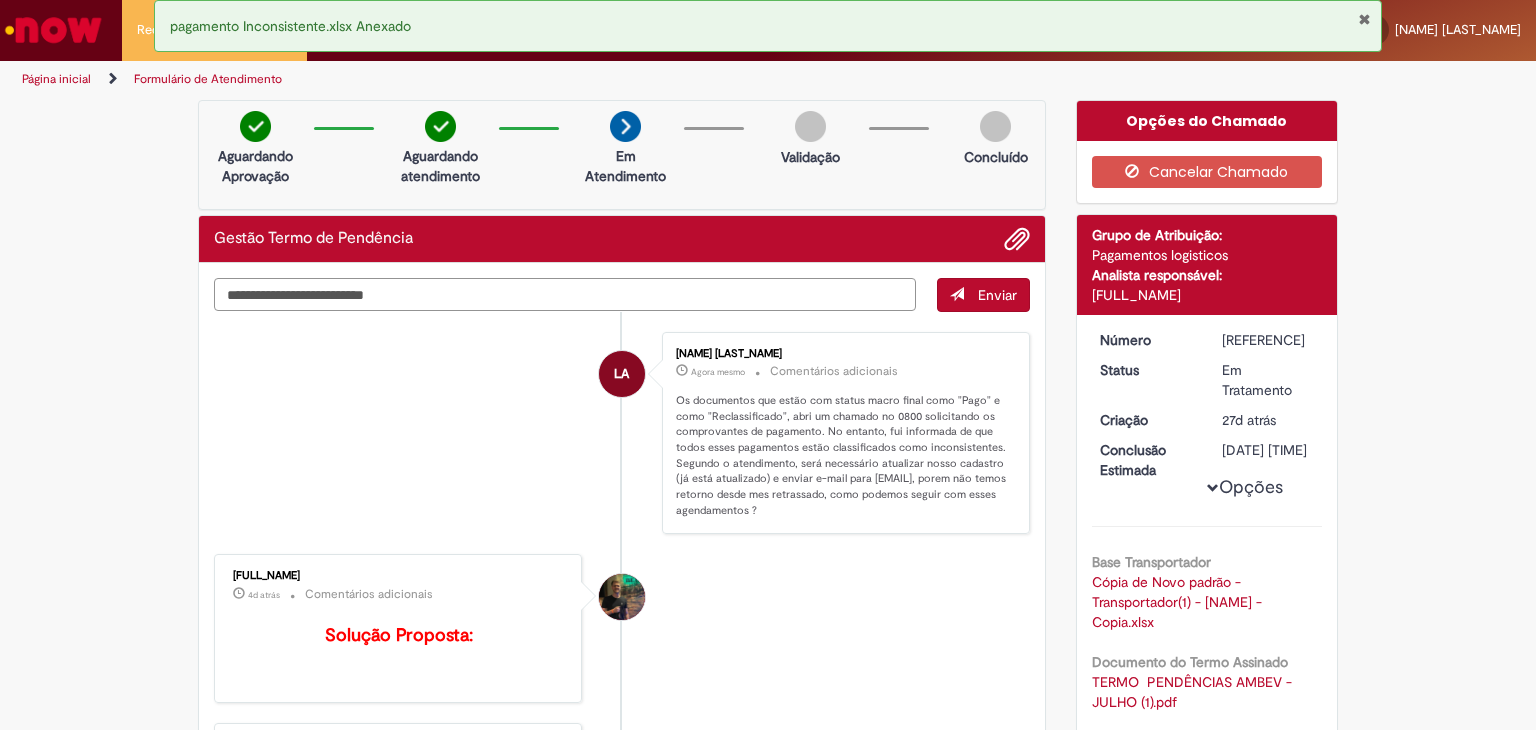 click at bounding box center (565, 295) 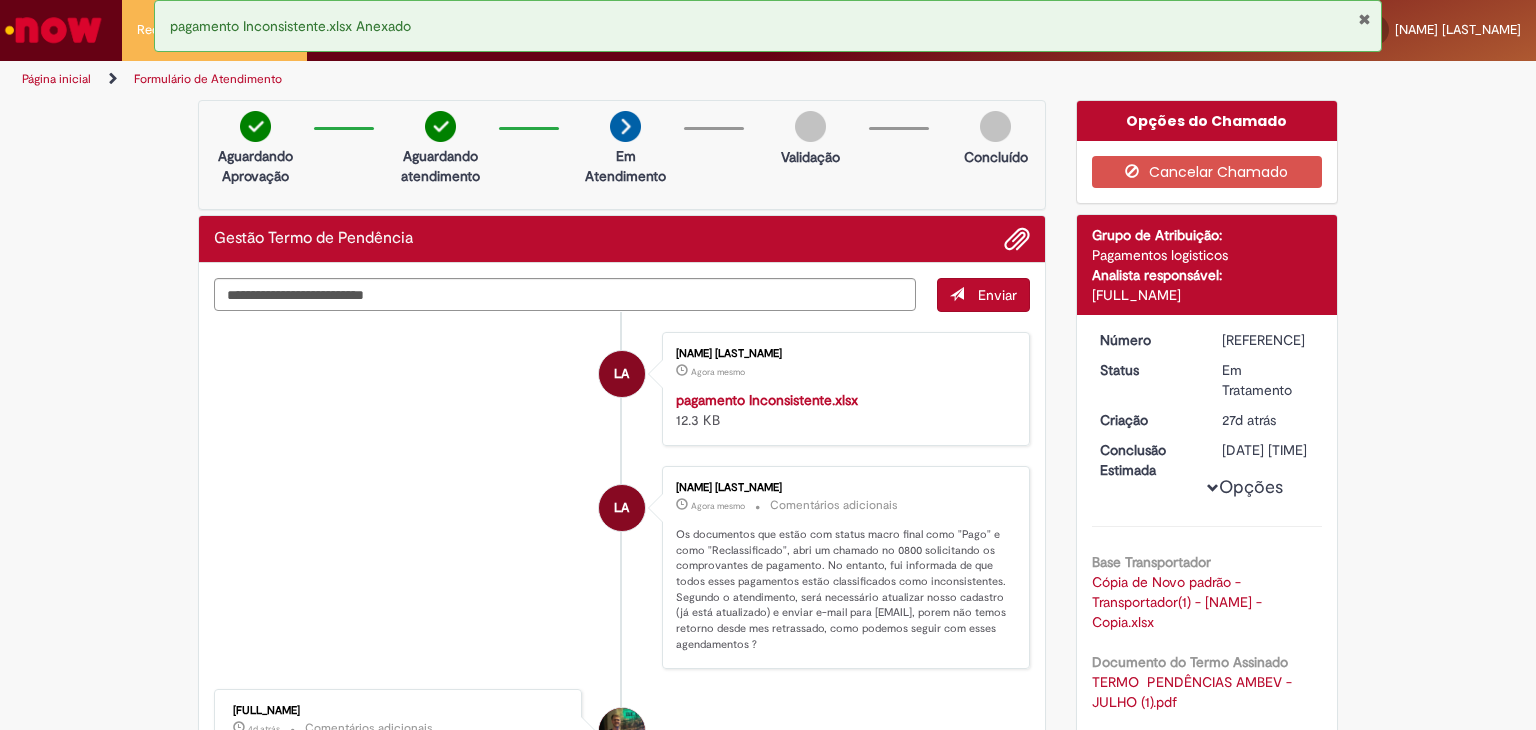 click on "Enviar" at bounding box center [983, 295] 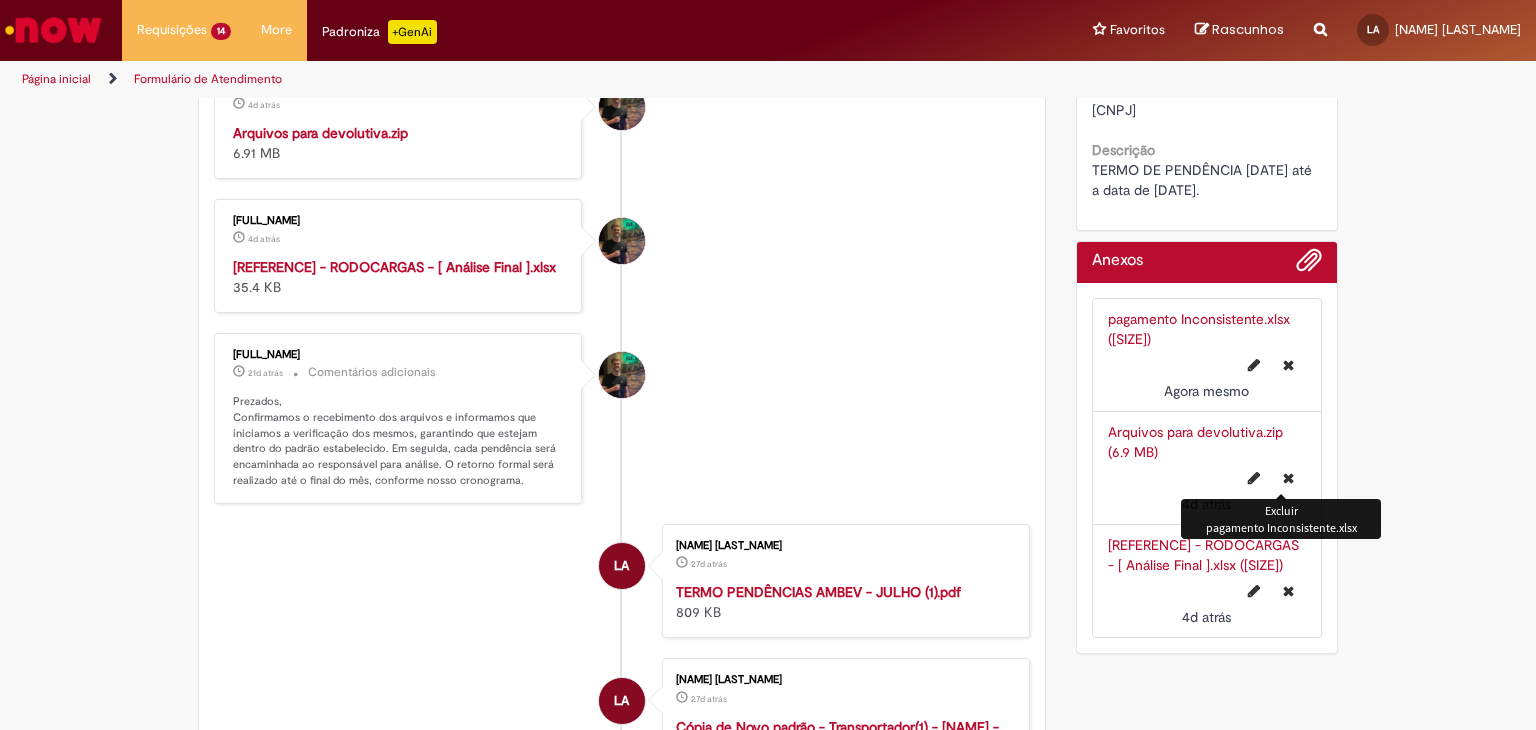 scroll, scrollTop: 900, scrollLeft: 0, axis: vertical 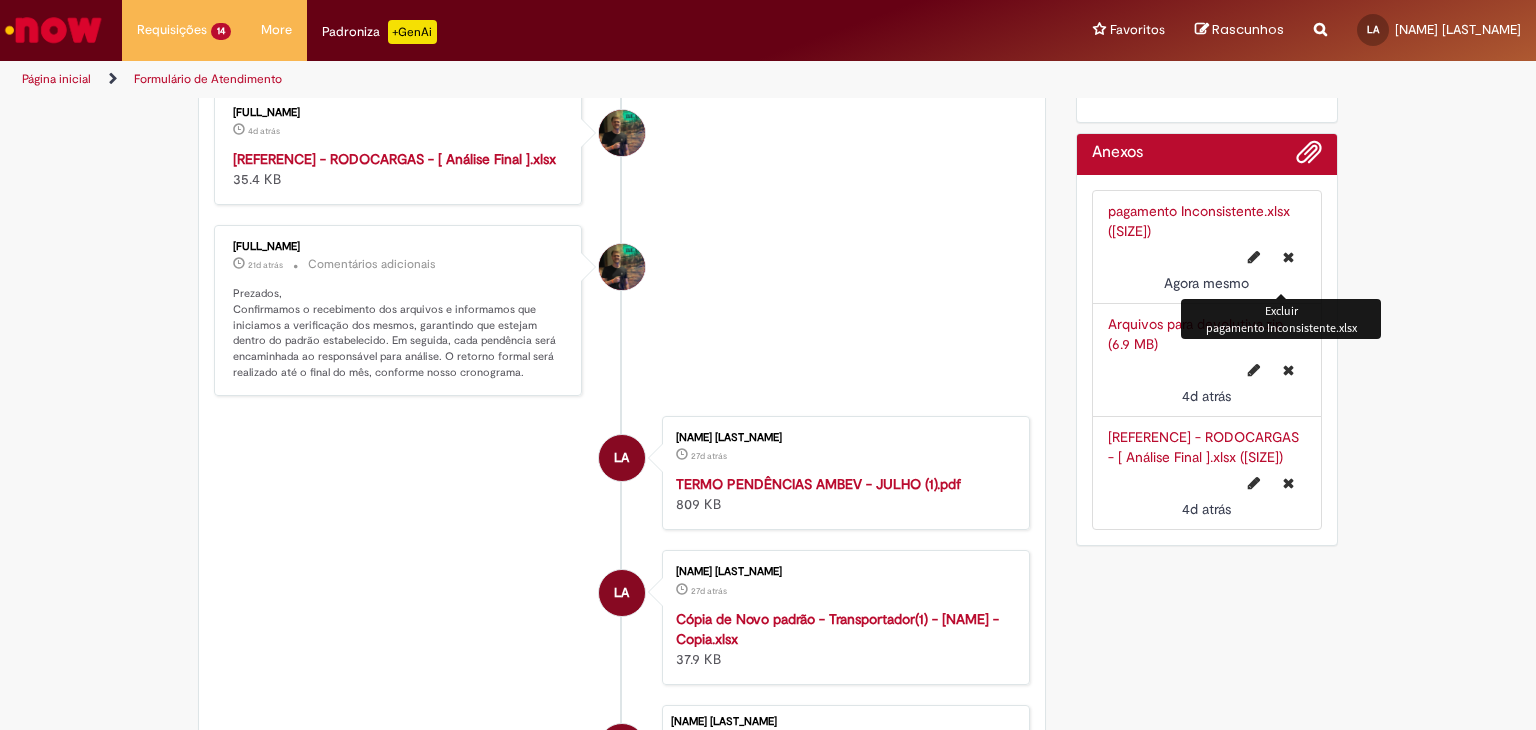 click at bounding box center [1288, 257] 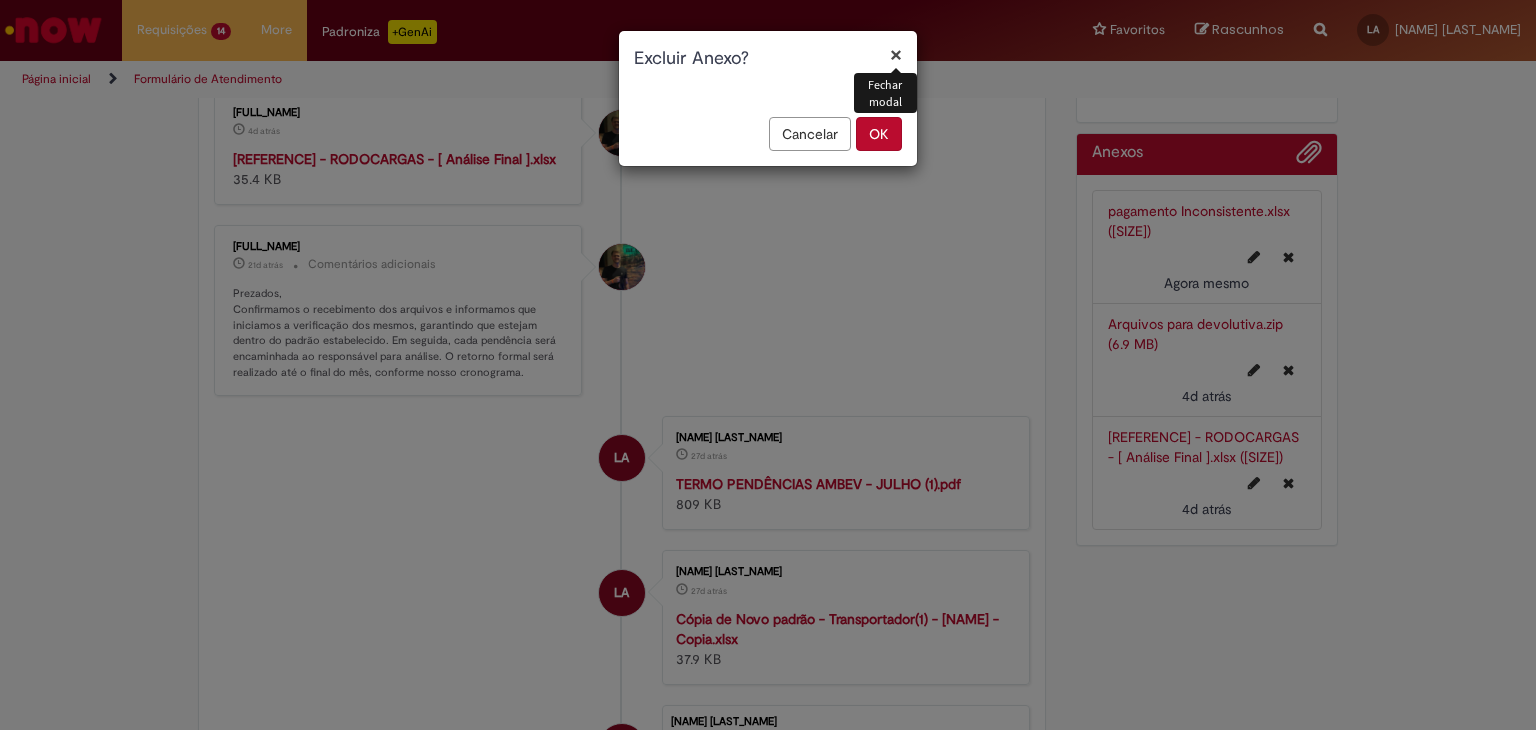 click on "OK" at bounding box center [879, 134] 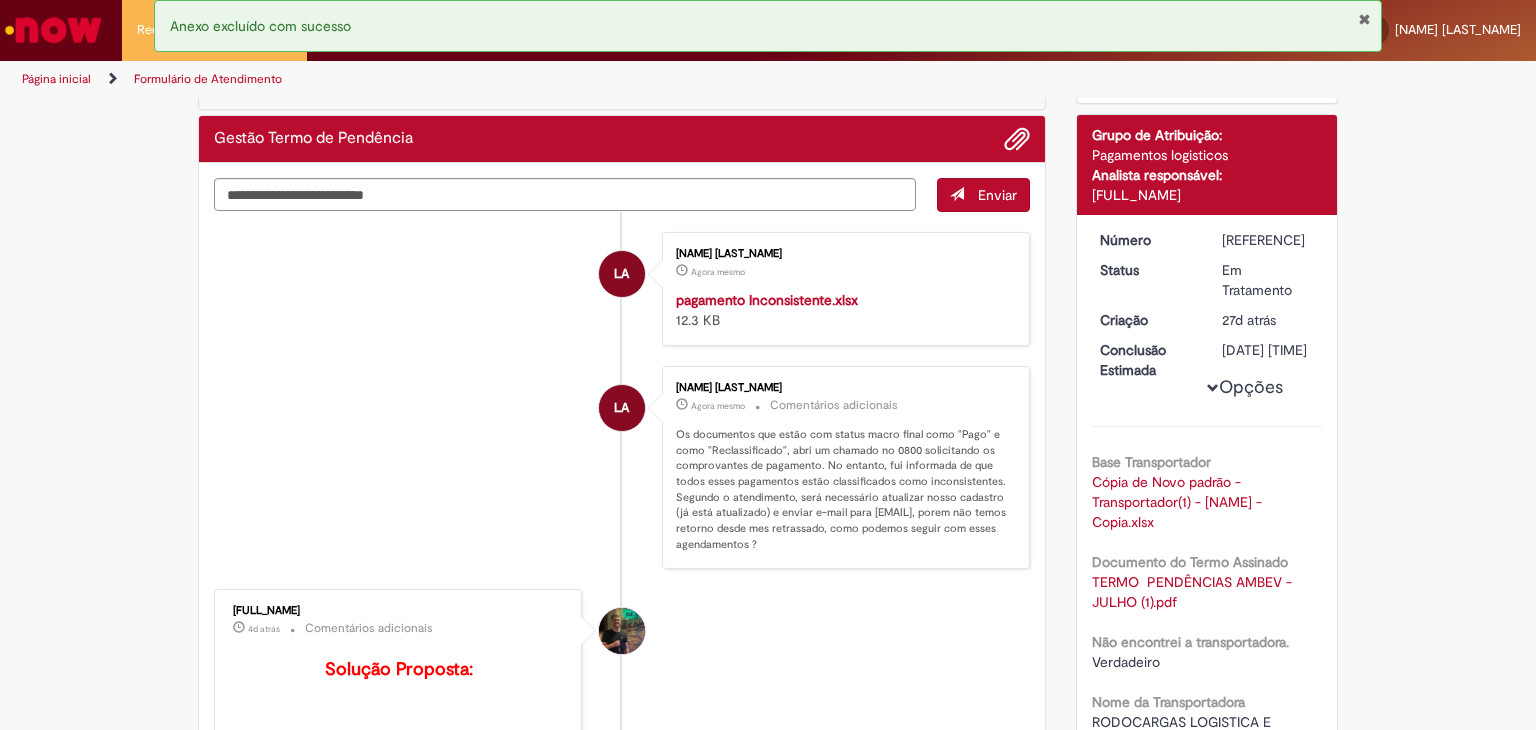 scroll, scrollTop: 0, scrollLeft: 0, axis: both 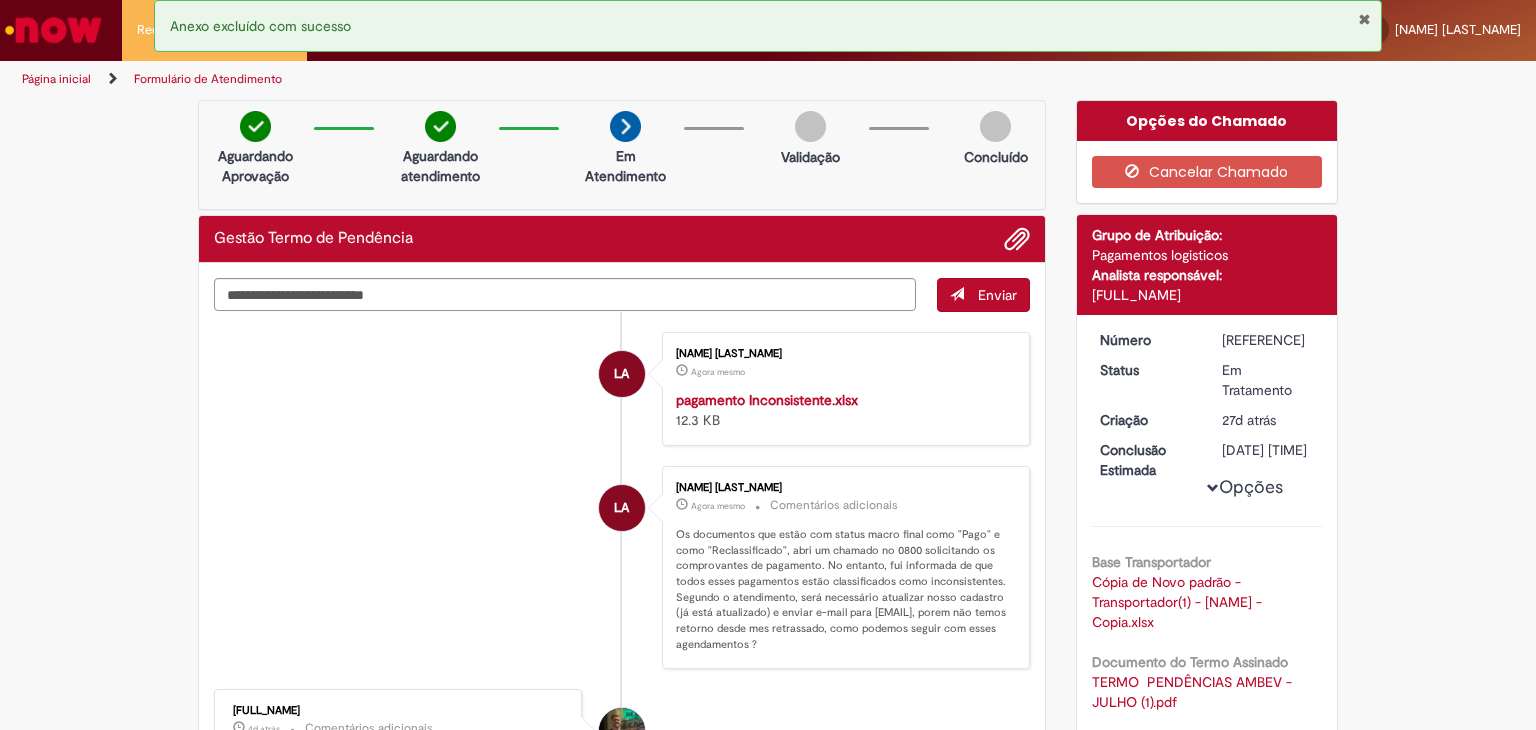 click on "[NAME] [LAST_NAME]
Agora mesmo Agora mesmo
pagamento Inconsistente.xlsx  [SIZE]
LA" at bounding box center [846, 389] 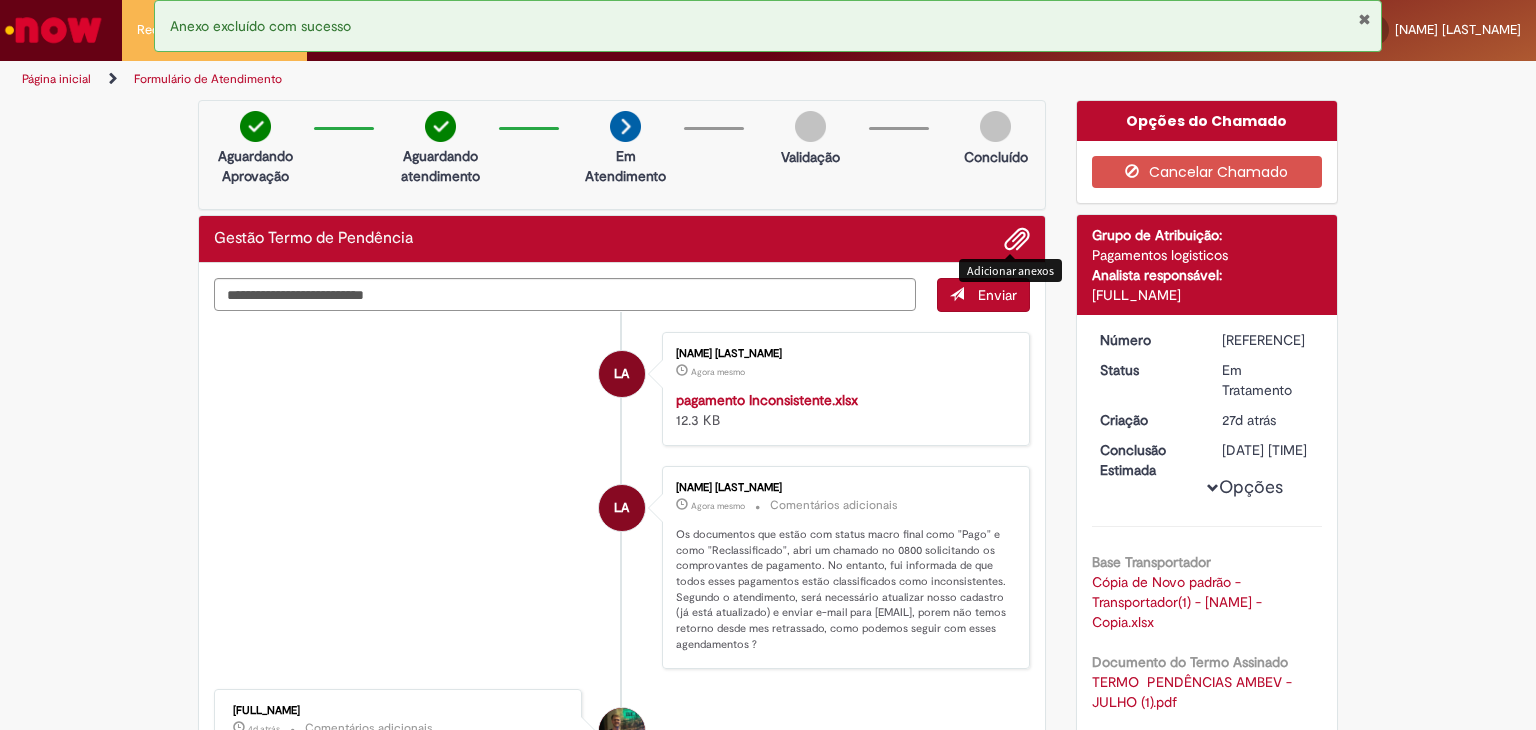 click at bounding box center [1017, 240] 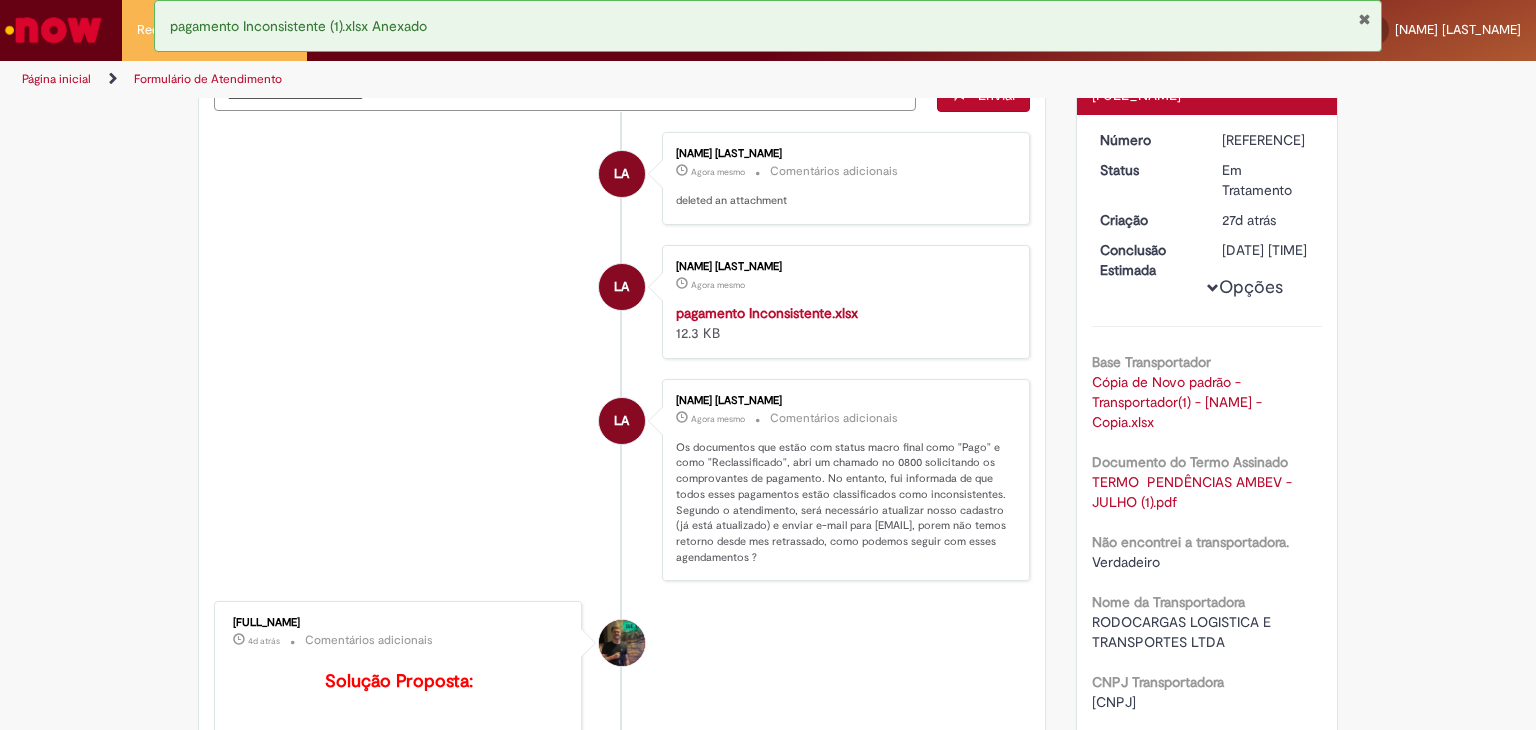 scroll, scrollTop: 0, scrollLeft: 0, axis: both 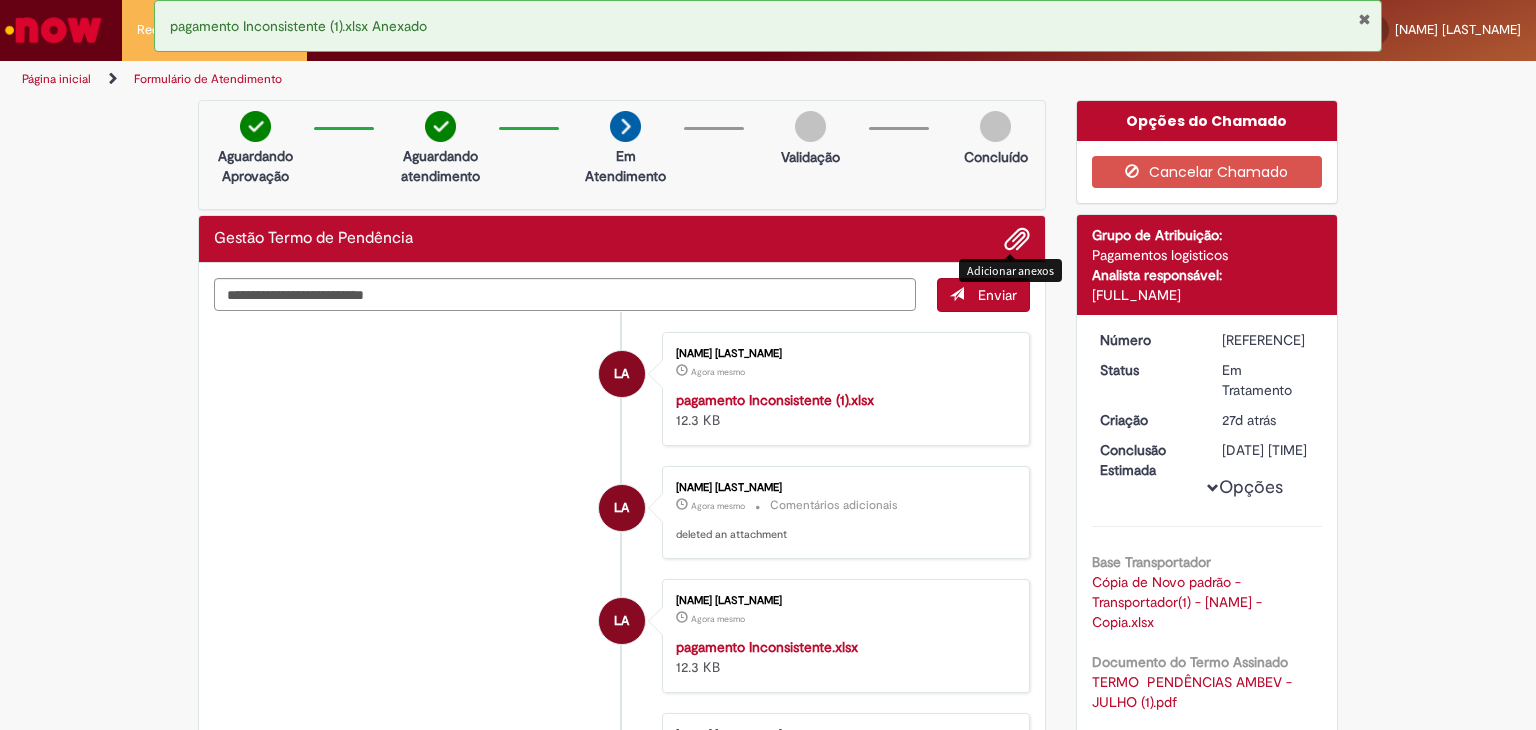 click on "pagamento Inconsistente (1).xlsx Anexado" at bounding box center (768, 26) 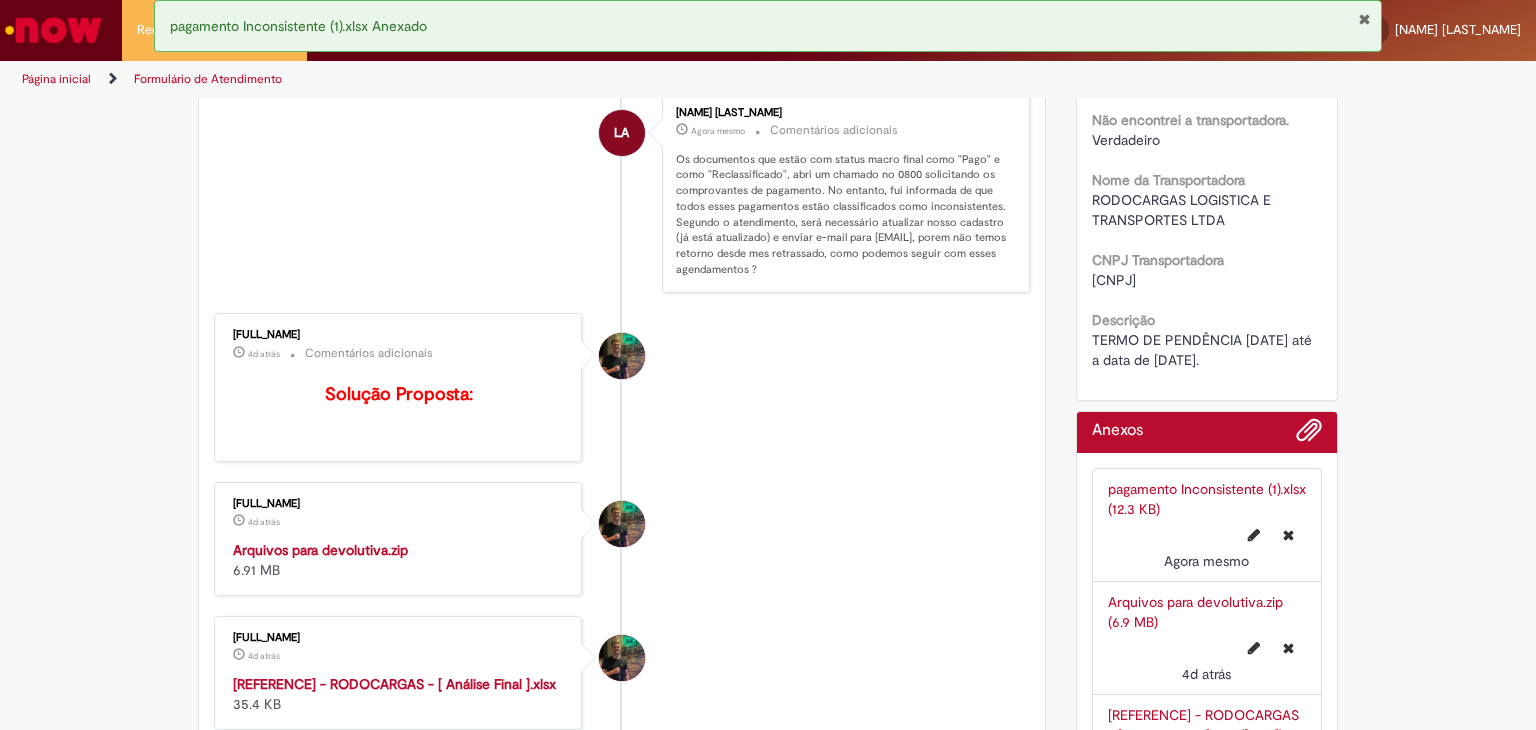 scroll, scrollTop: 700, scrollLeft: 0, axis: vertical 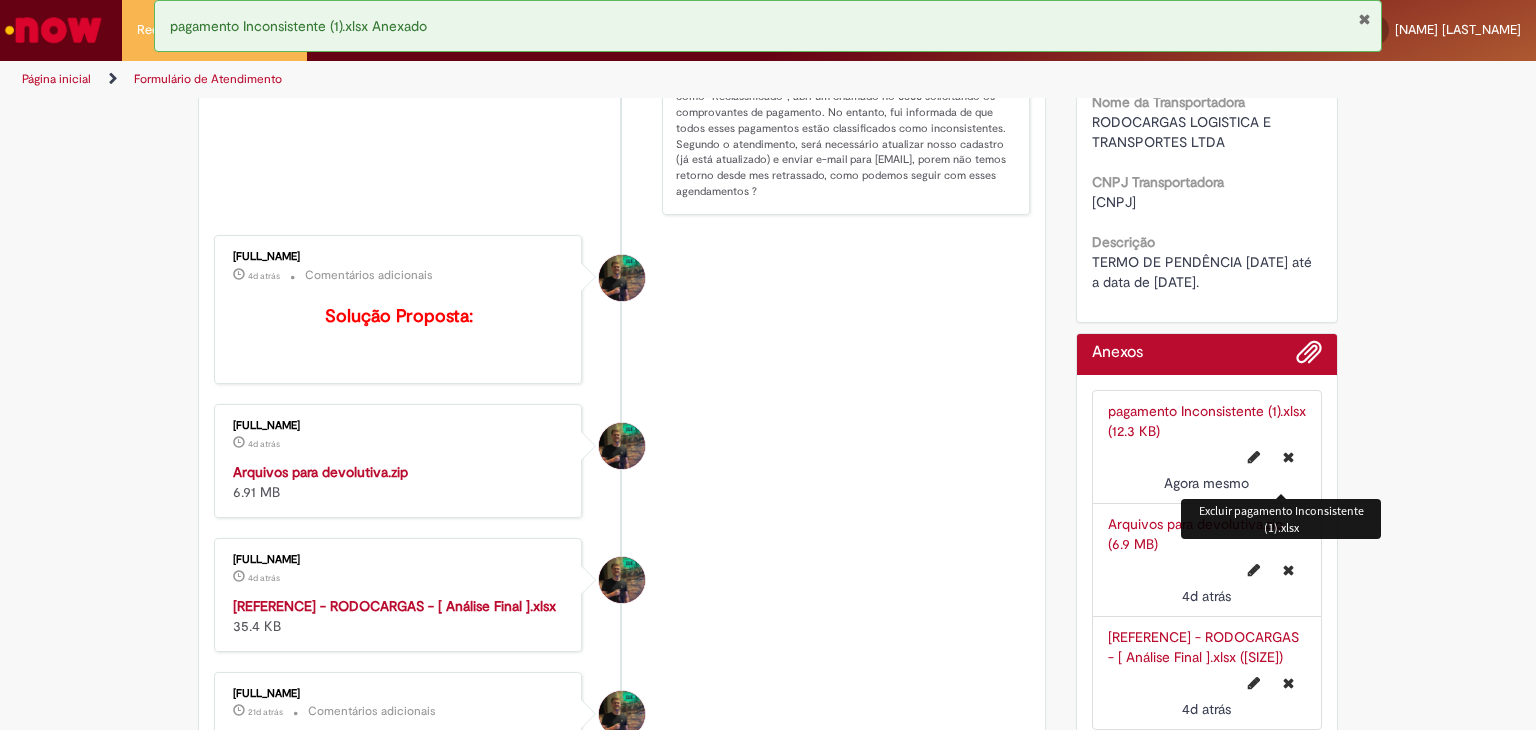 click at bounding box center [1288, 457] 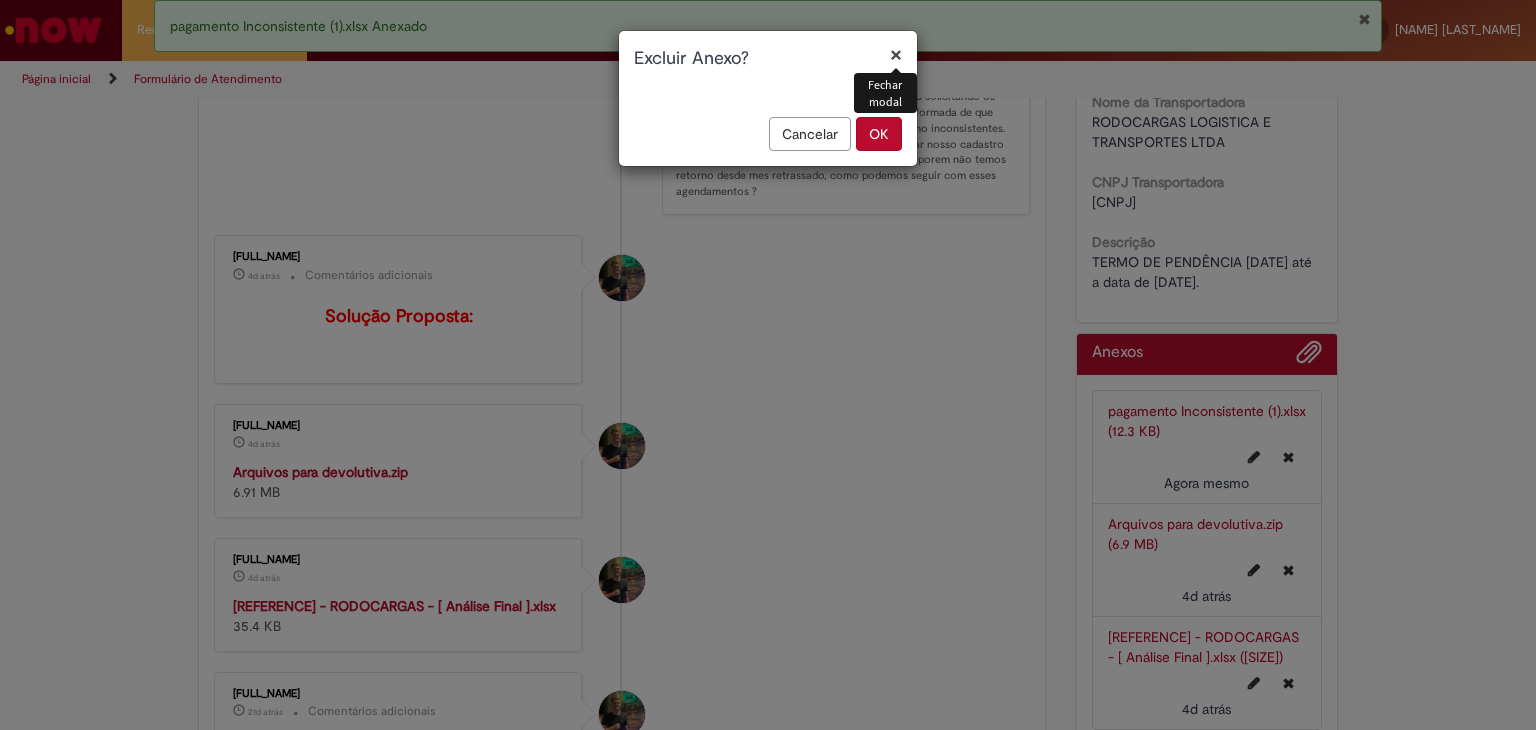click on "OK" at bounding box center [879, 134] 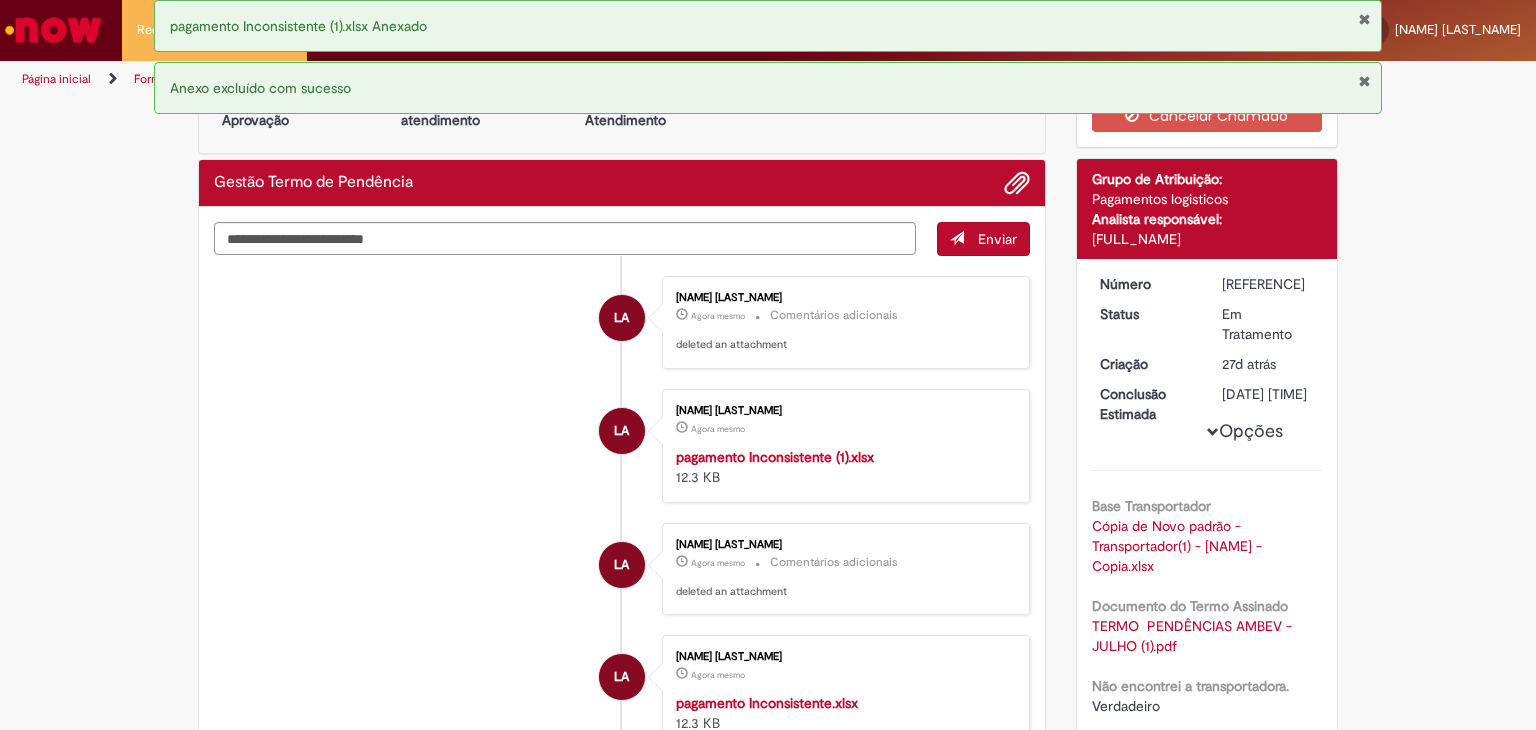 scroll, scrollTop: 0, scrollLeft: 0, axis: both 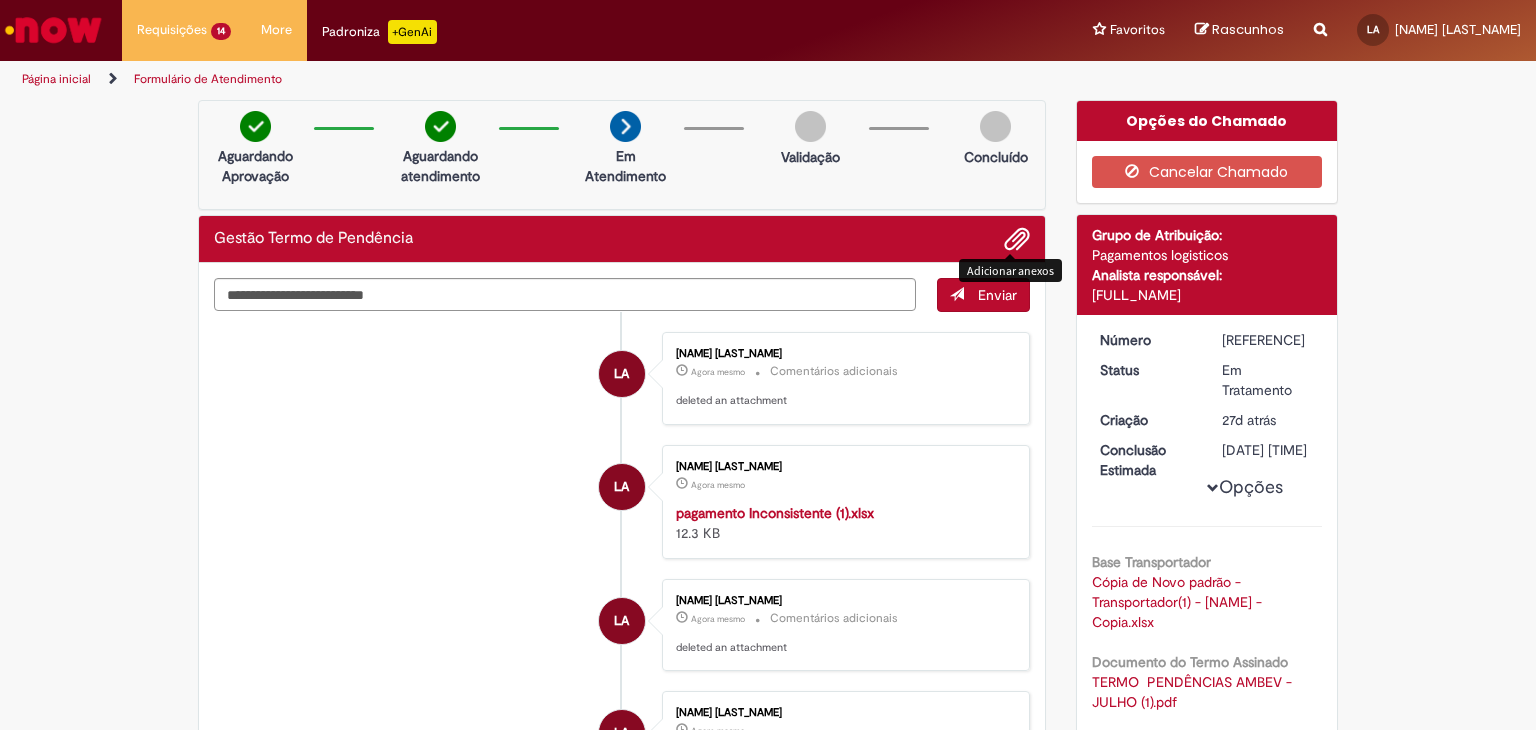 click at bounding box center [1017, 240] 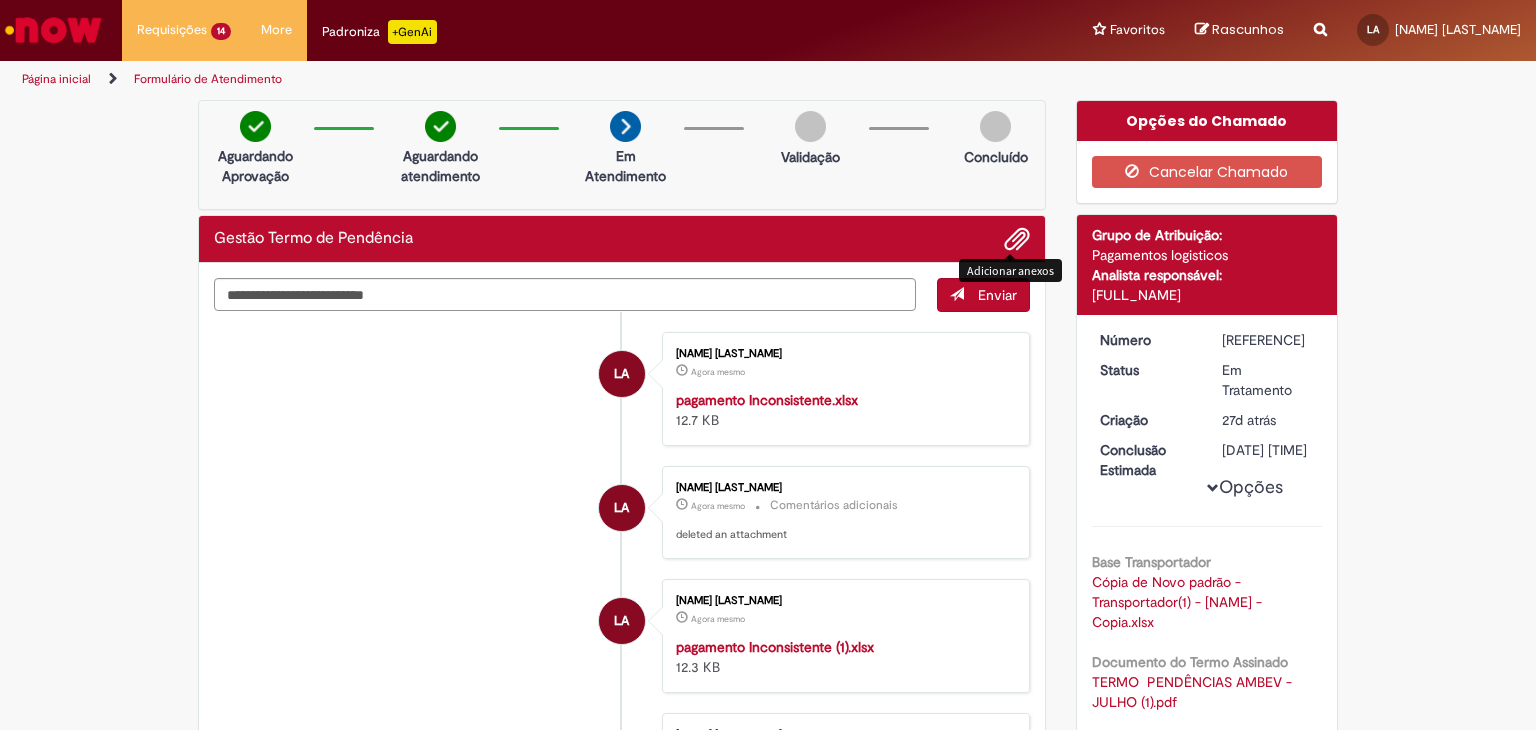 click at bounding box center [1017, 240] 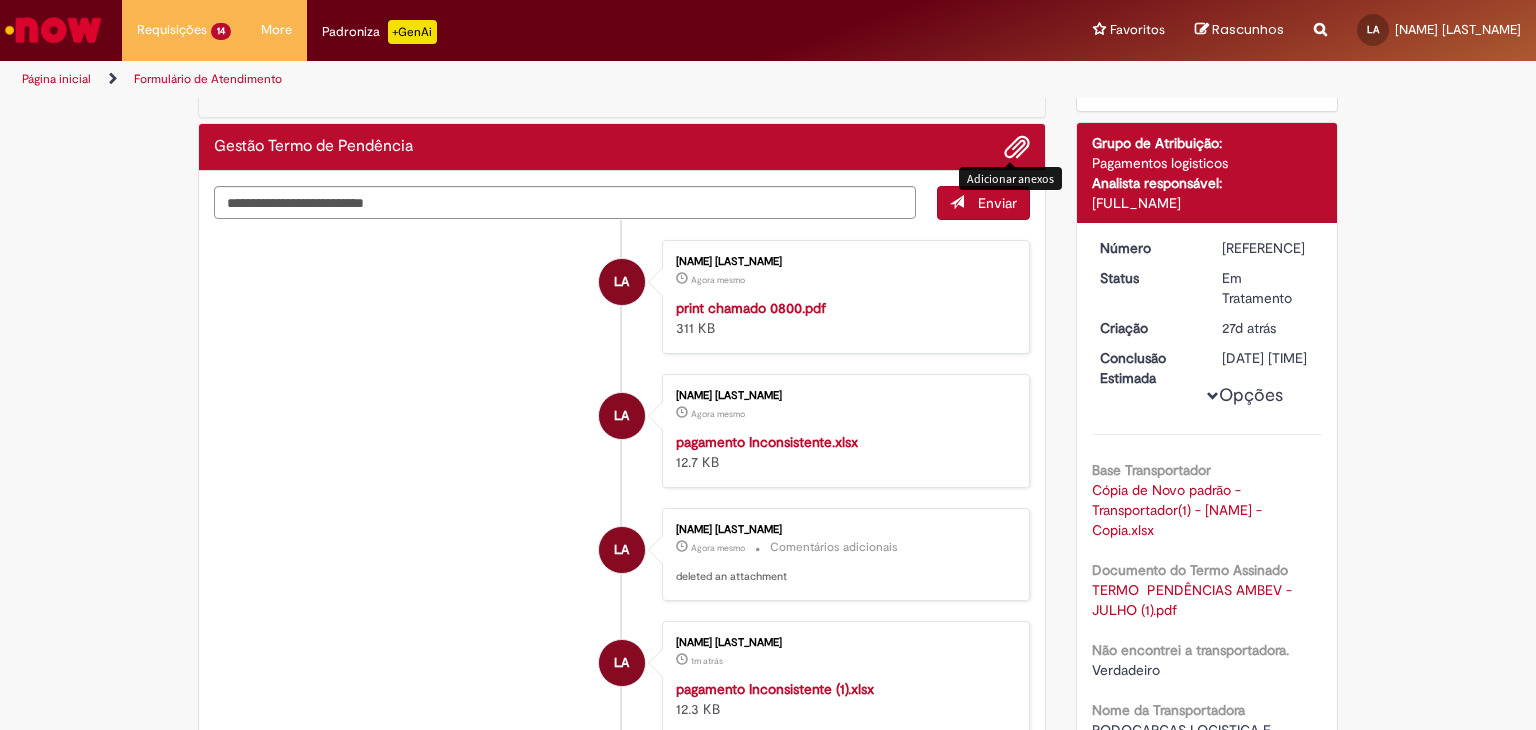 scroll, scrollTop: 0, scrollLeft: 0, axis: both 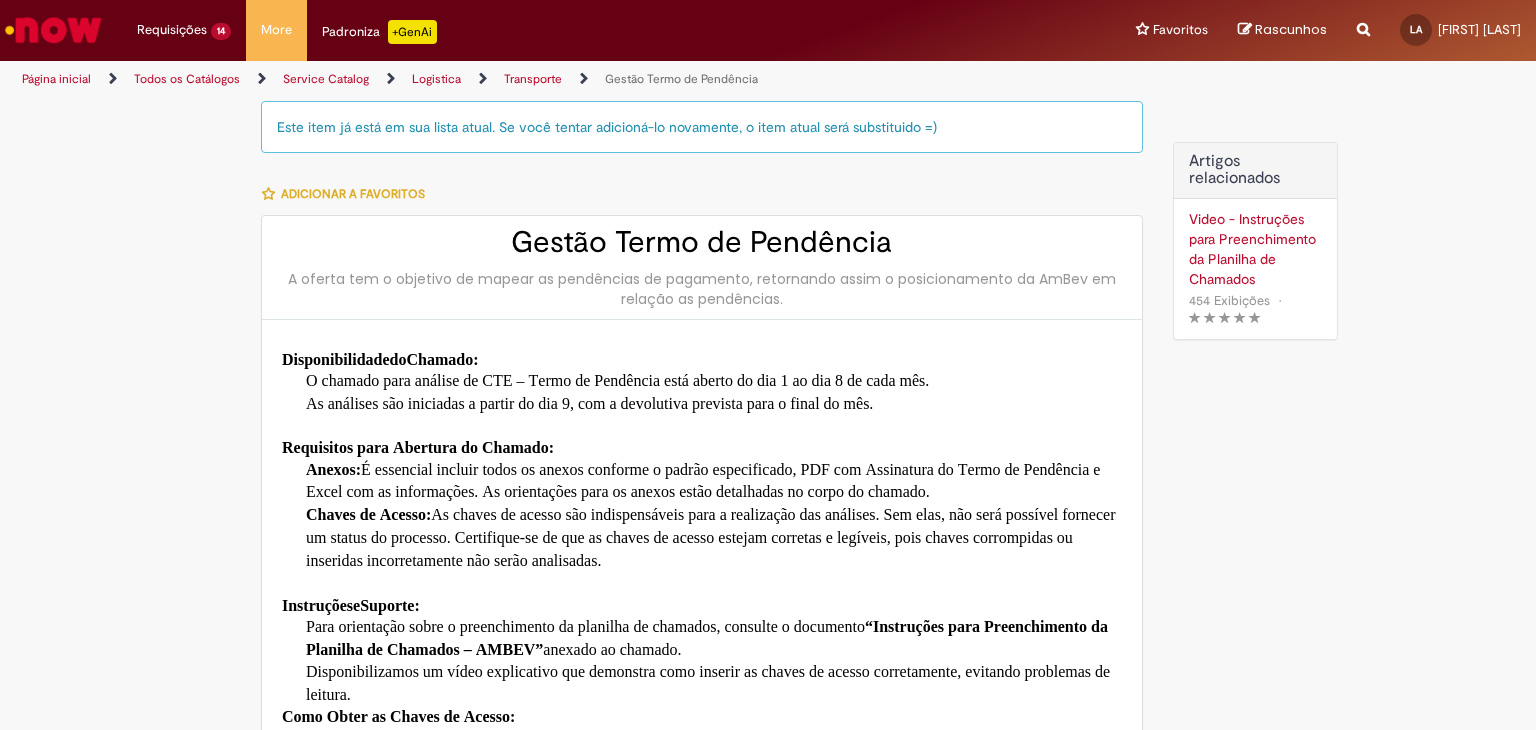 type on "**********" 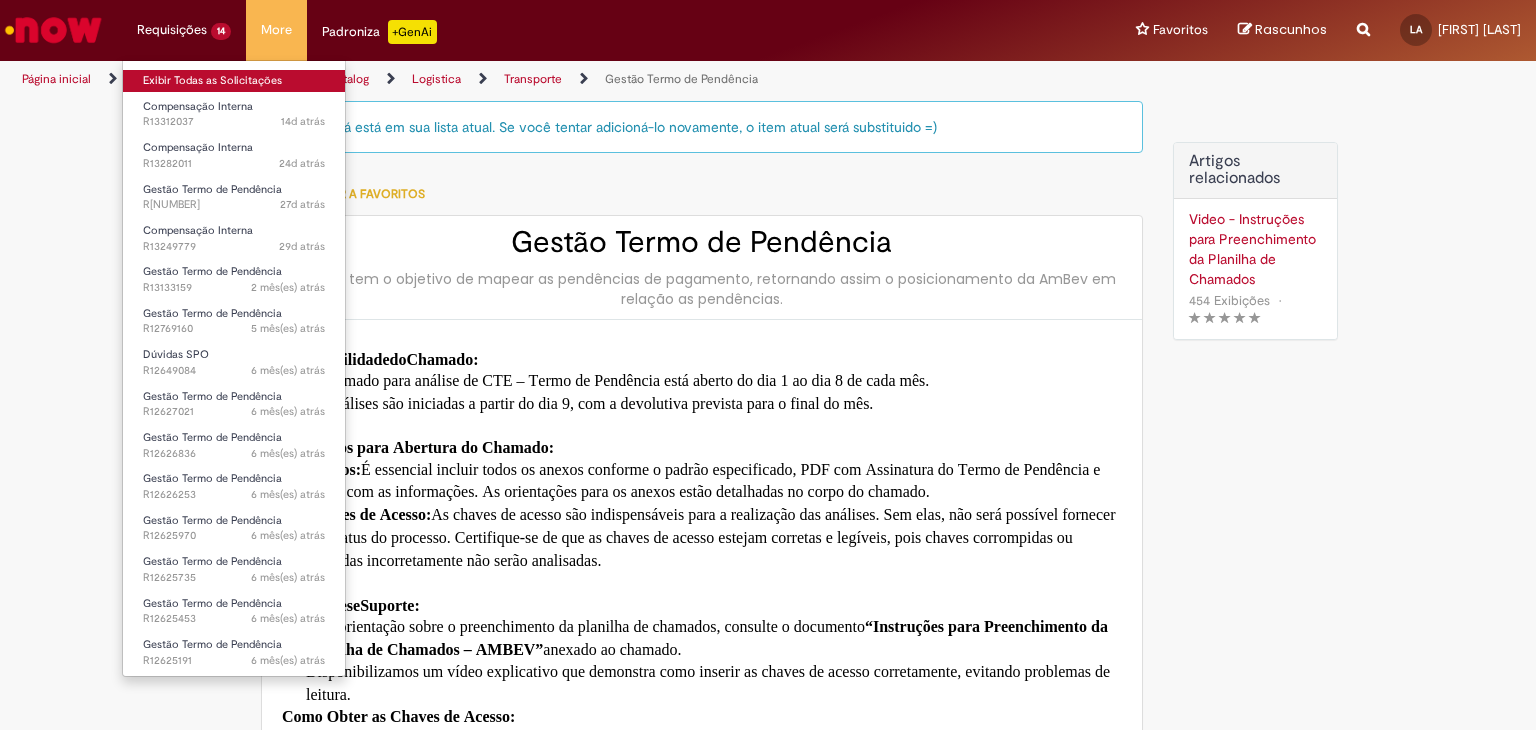 click on "Exibir Todas as Solicitações" at bounding box center (234, 81) 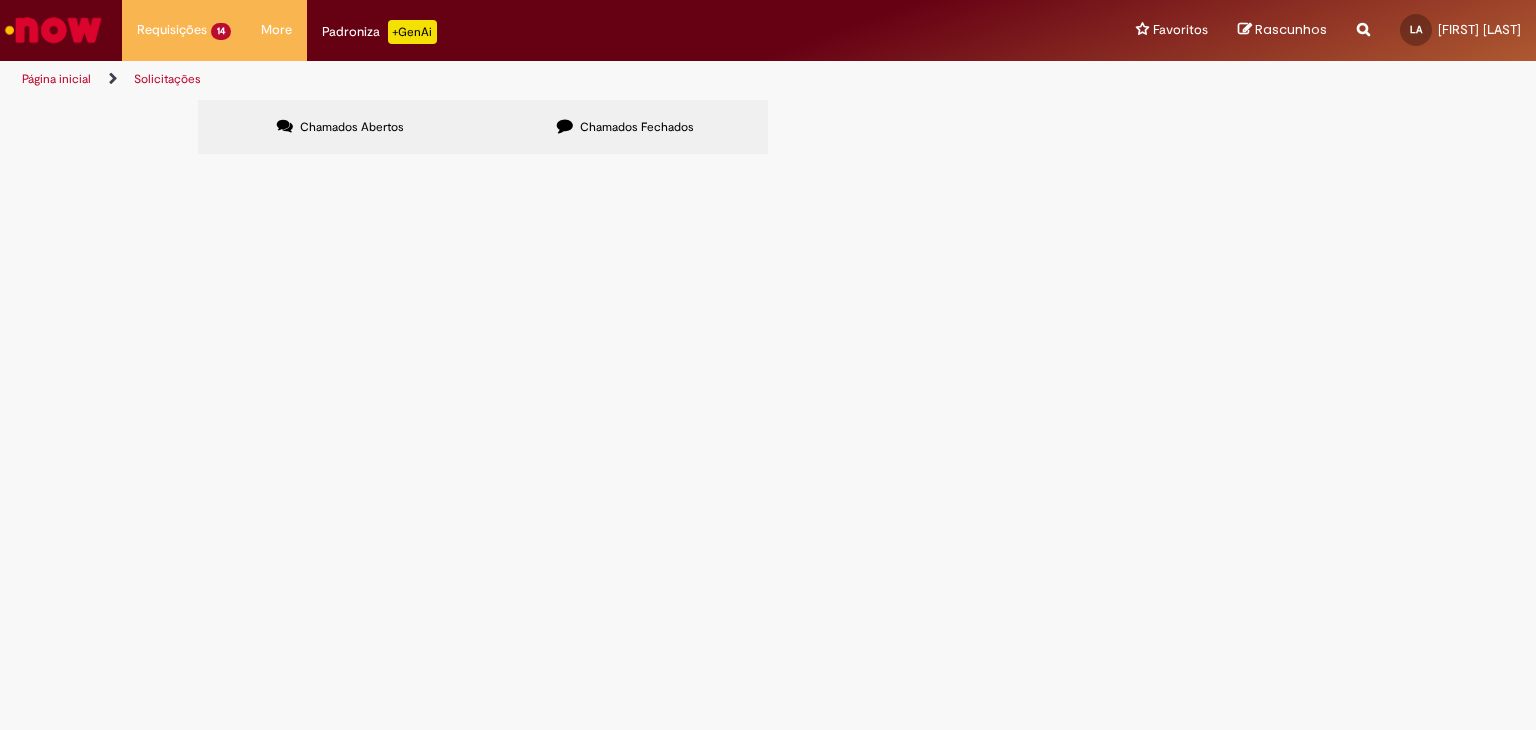 click on "Gestão Termo de Pendência" at bounding box center [0, 0] 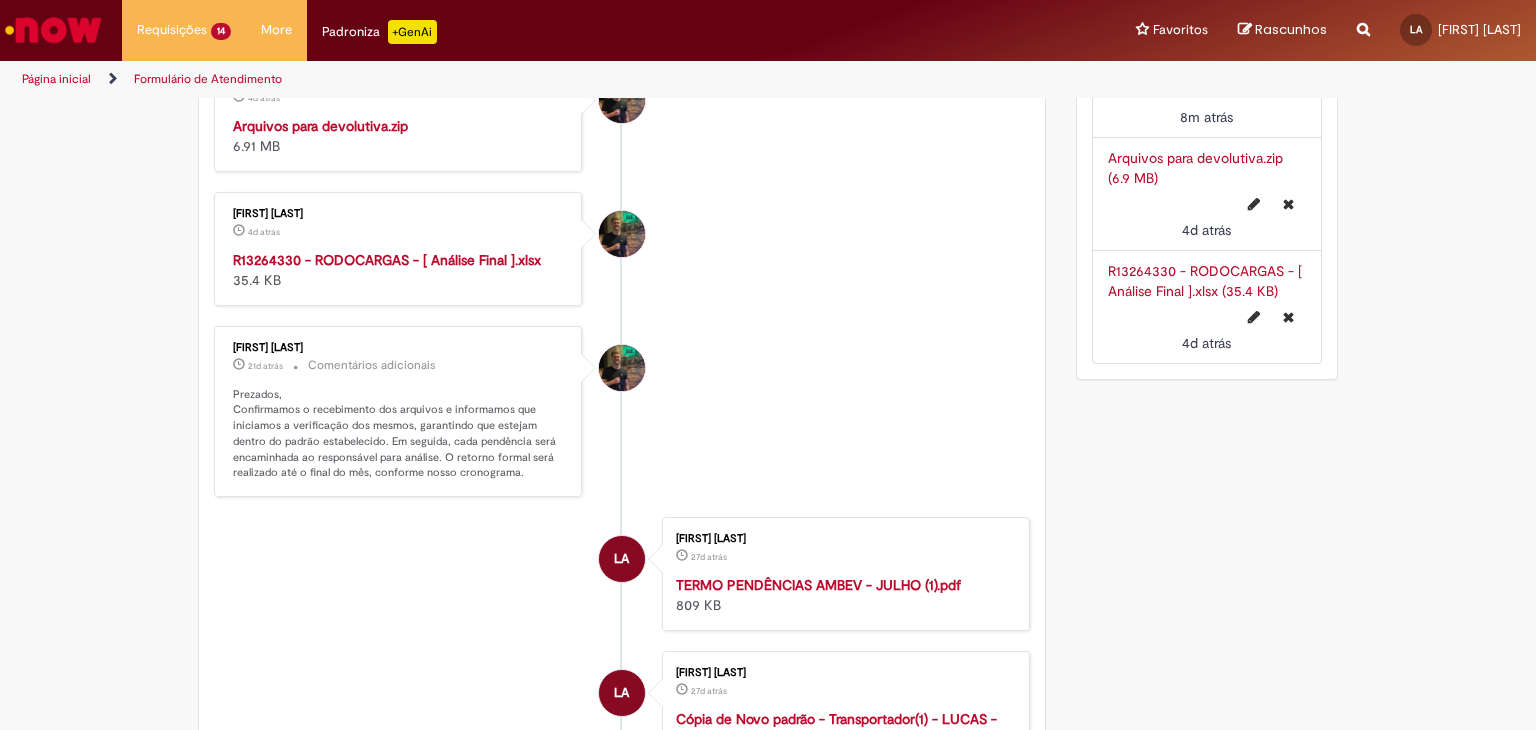 scroll, scrollTop: 1114, scrollLeft: 0, axis: vertical 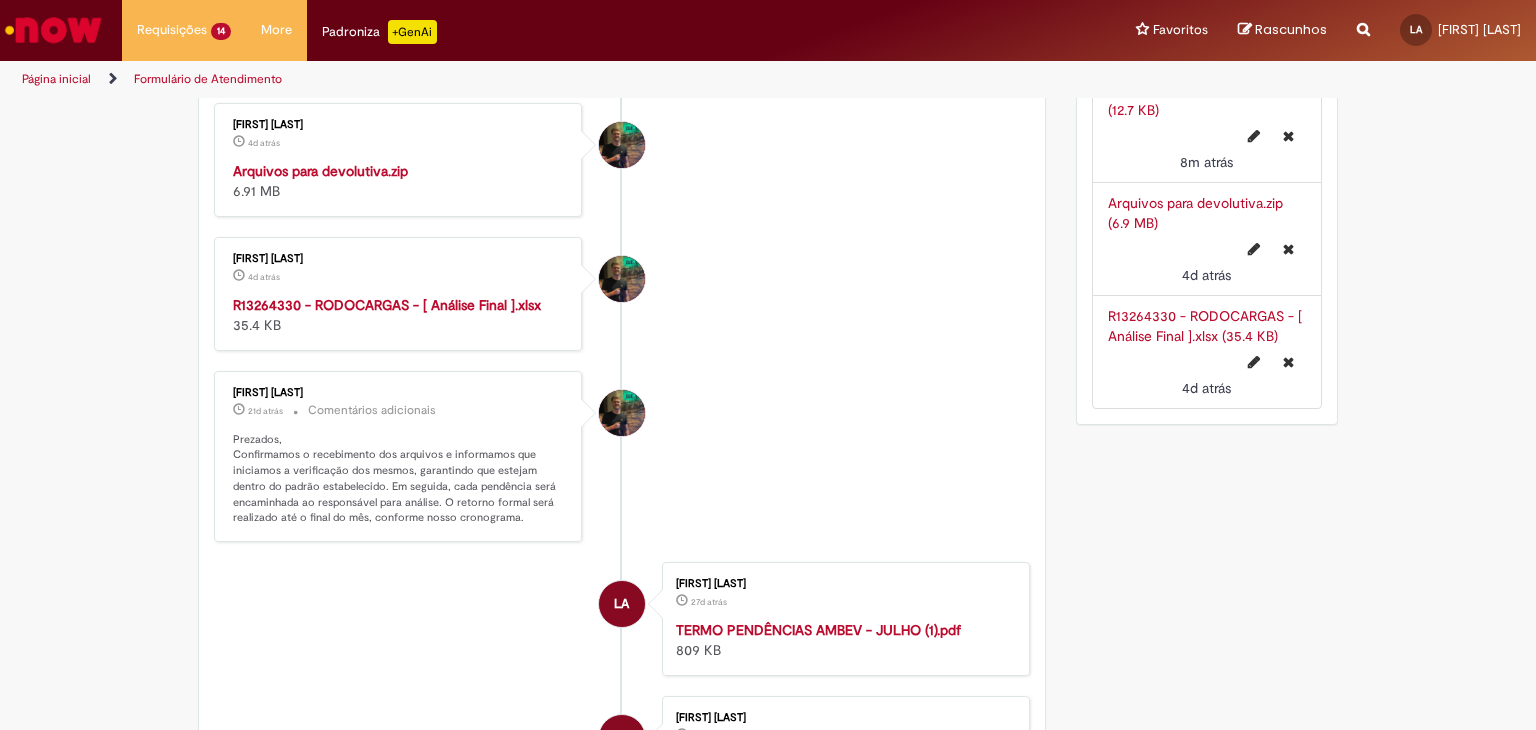 click on "[REFERENCE] - RODOCARGAS - [ Análise Final ].xlsx" at bounding box center (387, 305) 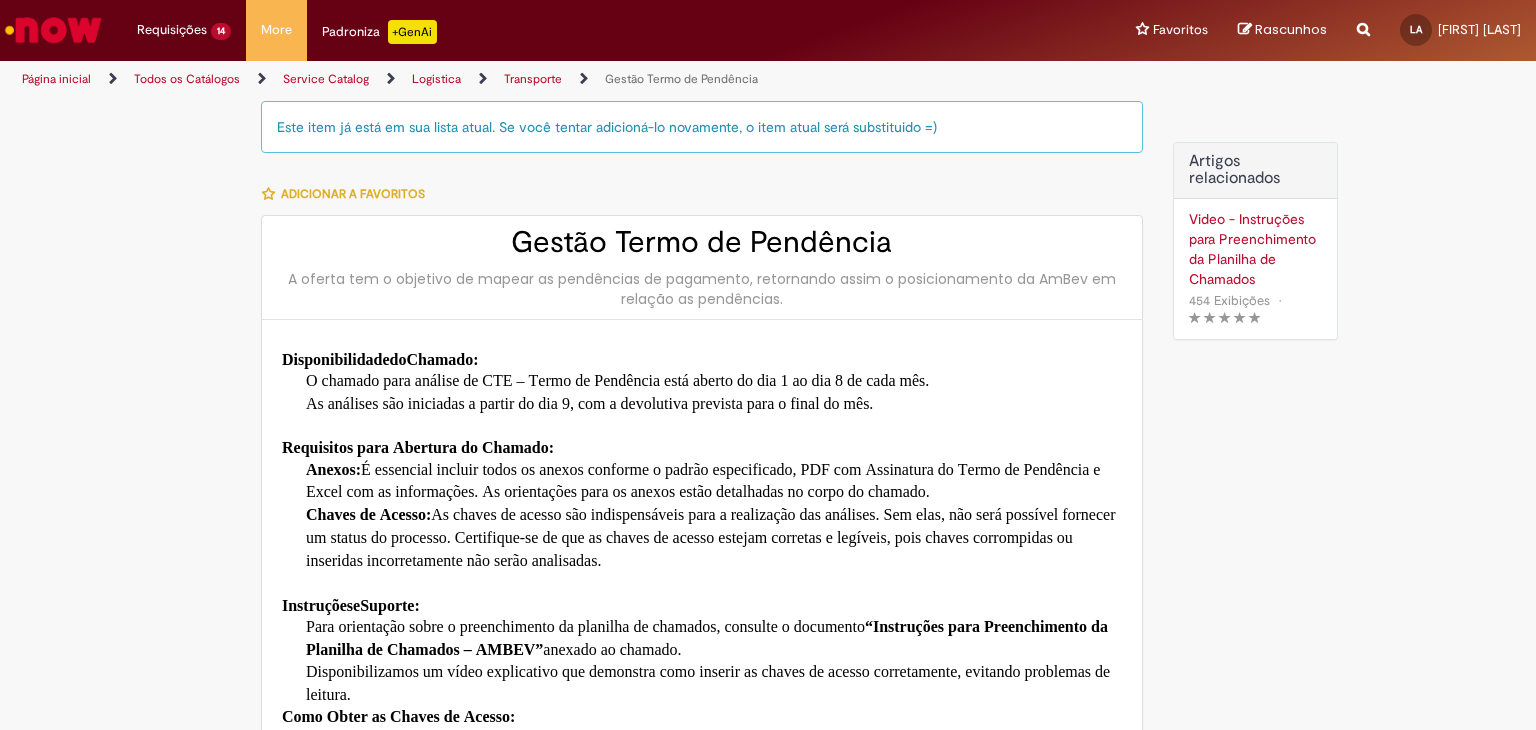 scroll, scrollTop: 0, scrollLeft: 0, axis: both 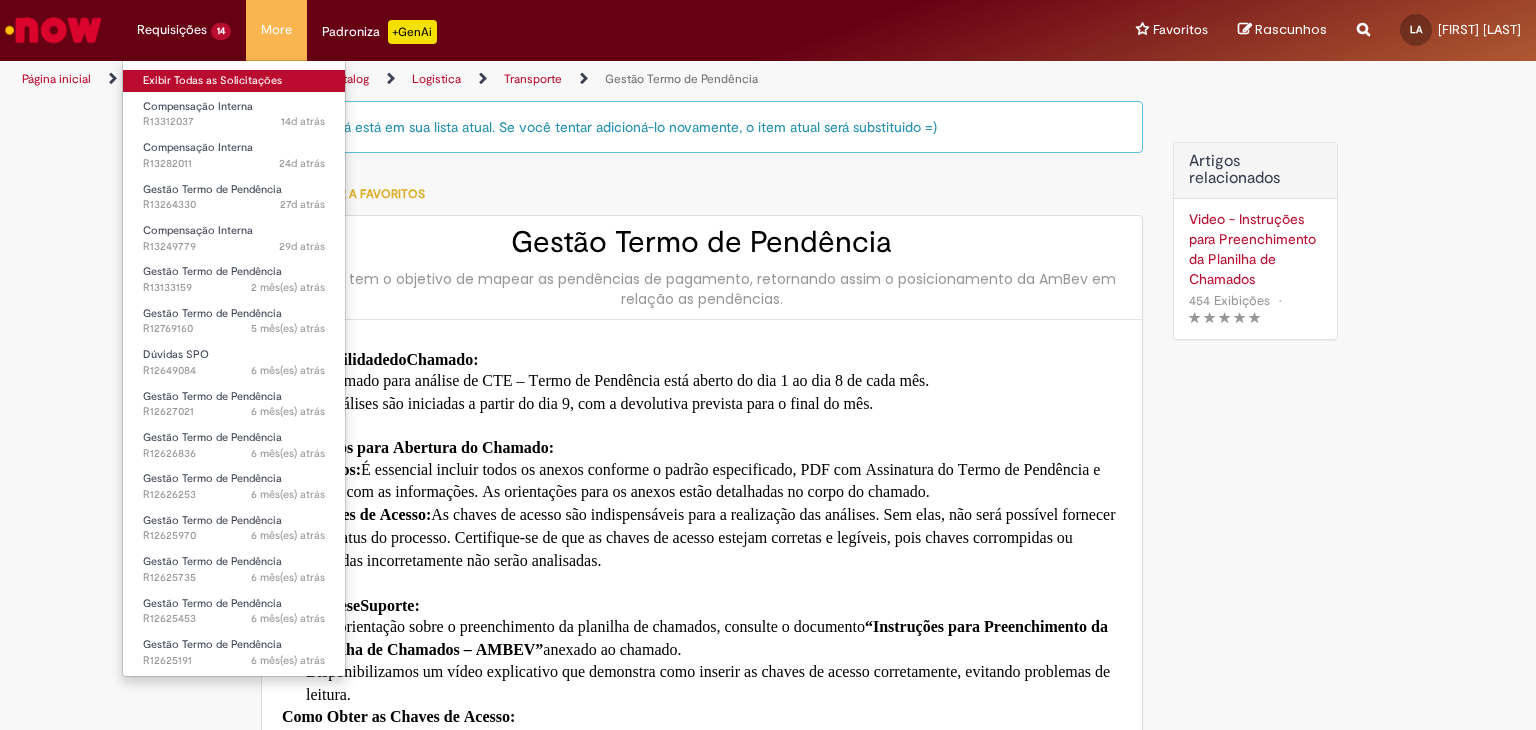 click on "Exibir Todas as Solicitações" at bounding box center (234, 81) 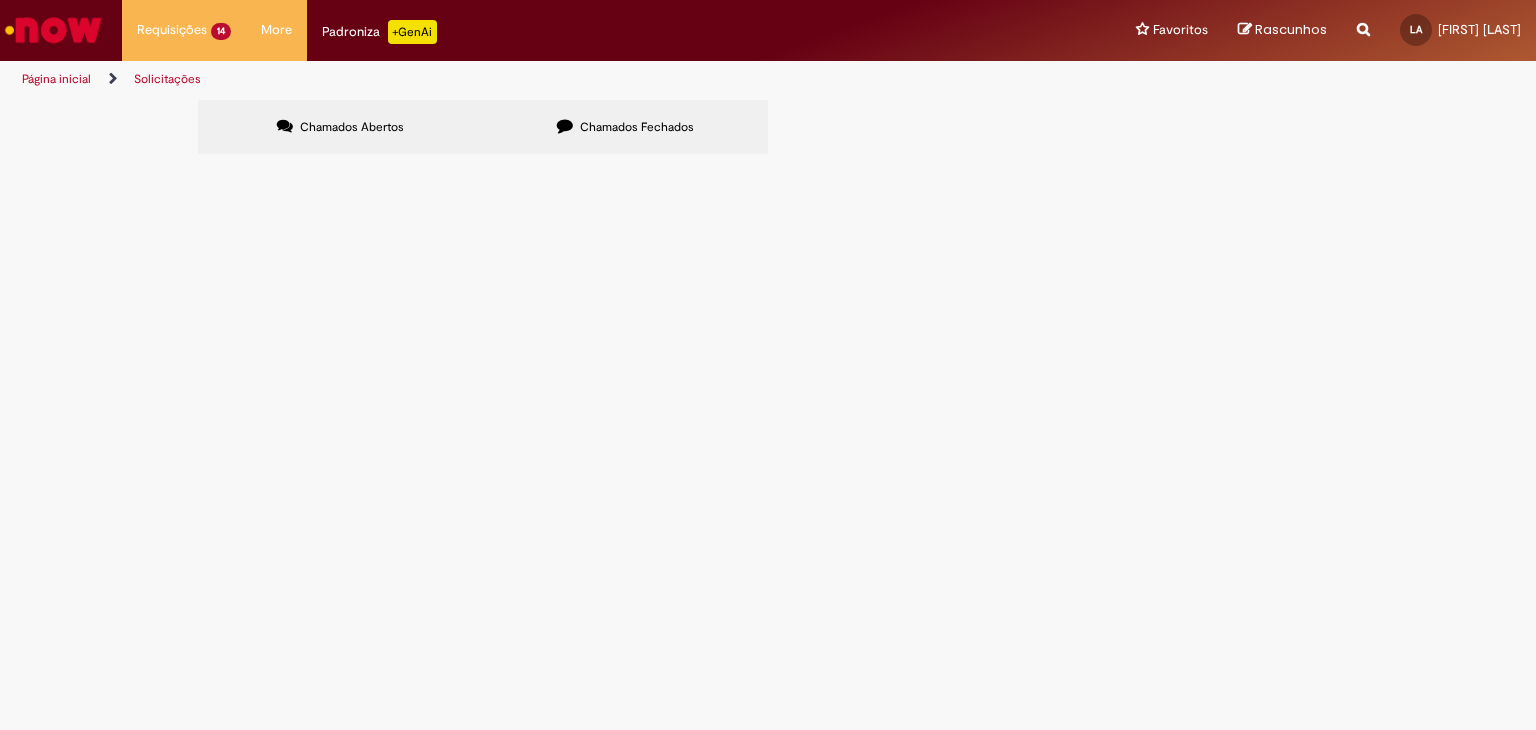 scroll, scrollTop: 263, scrollLeft: 0, axis: vertical 